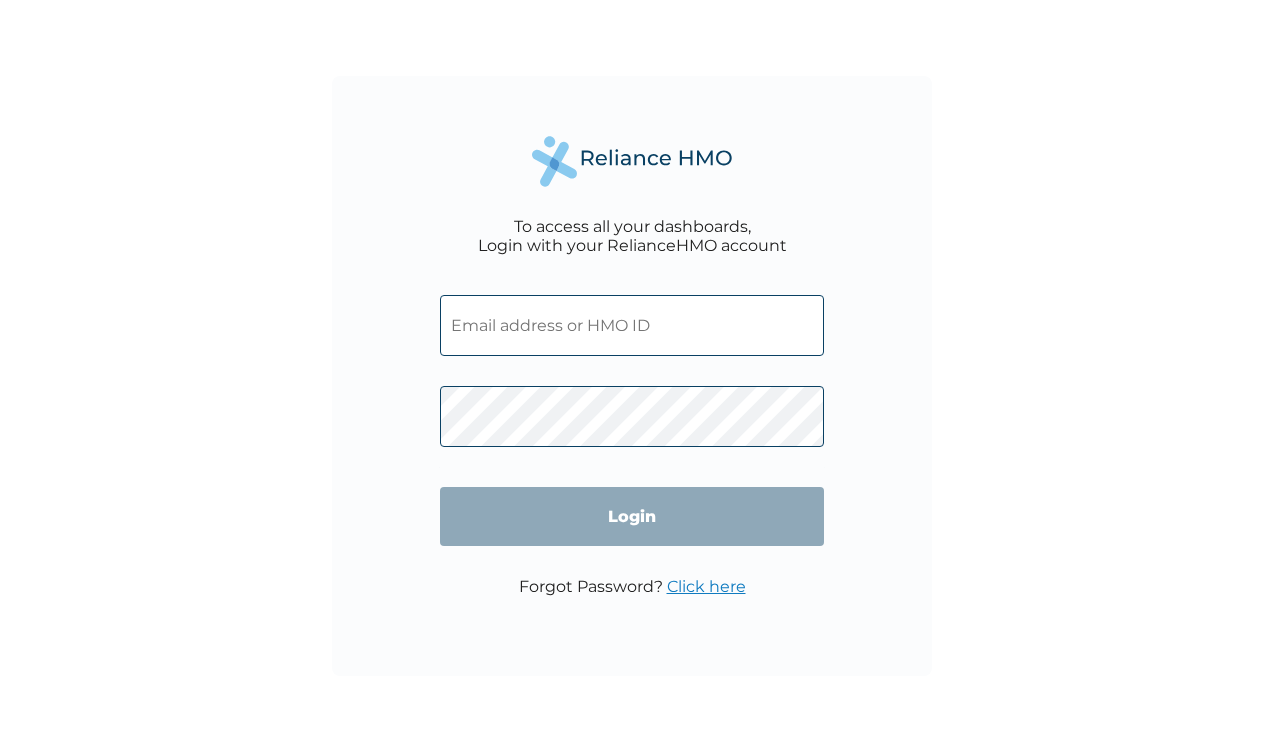 scroll, scrollTop: 0, scrollLeft: 0, axis: both 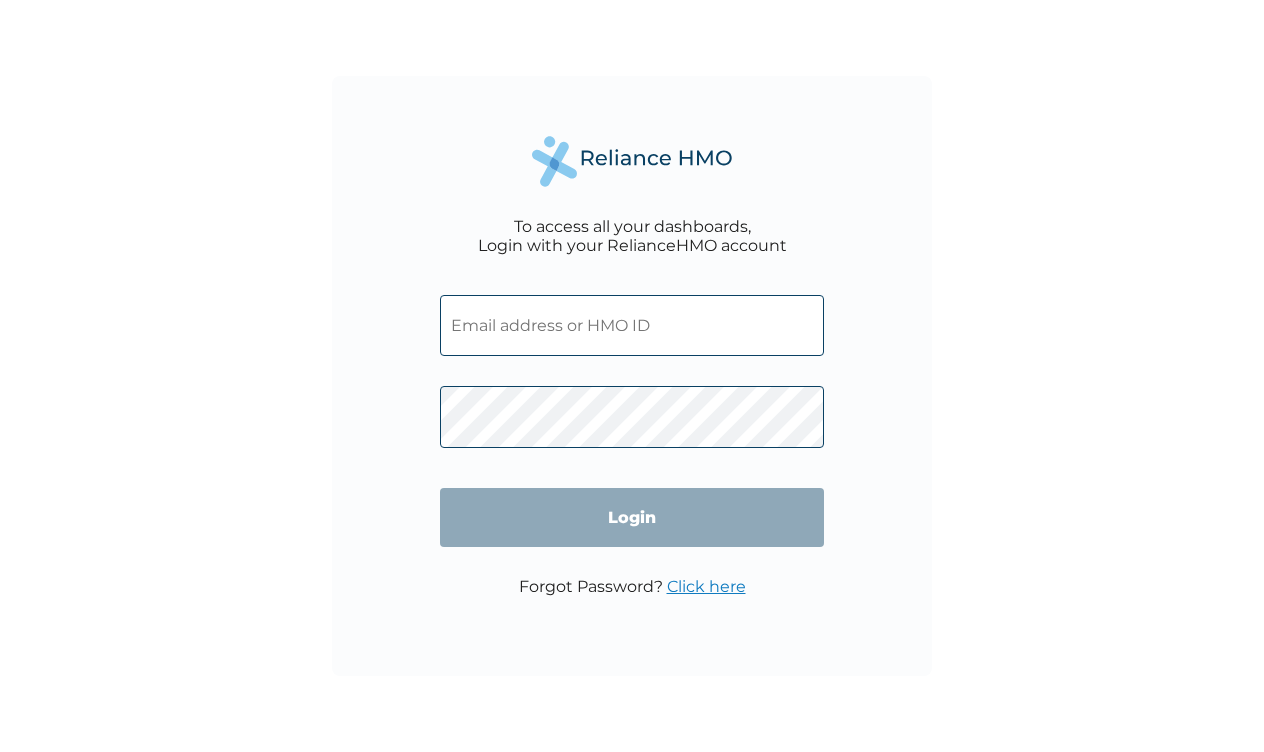 paste on "SXR/10008/A" 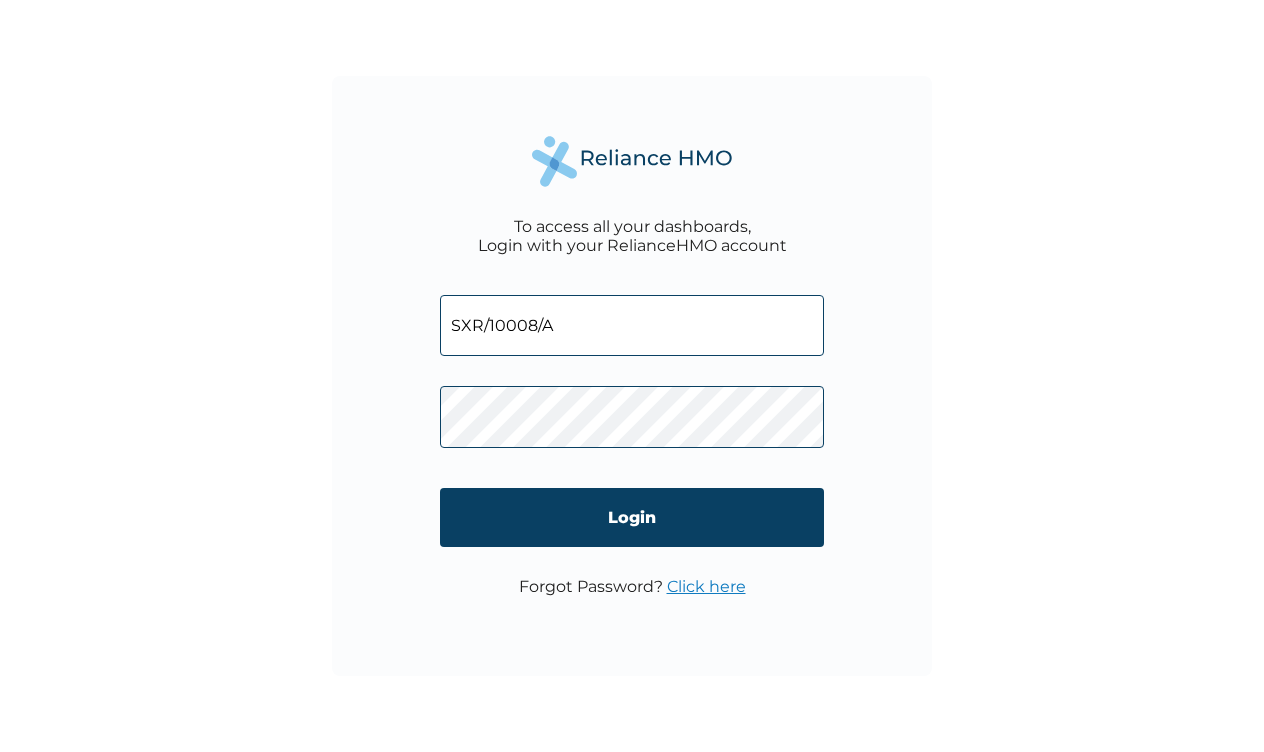 type on "SXR/10008/A" 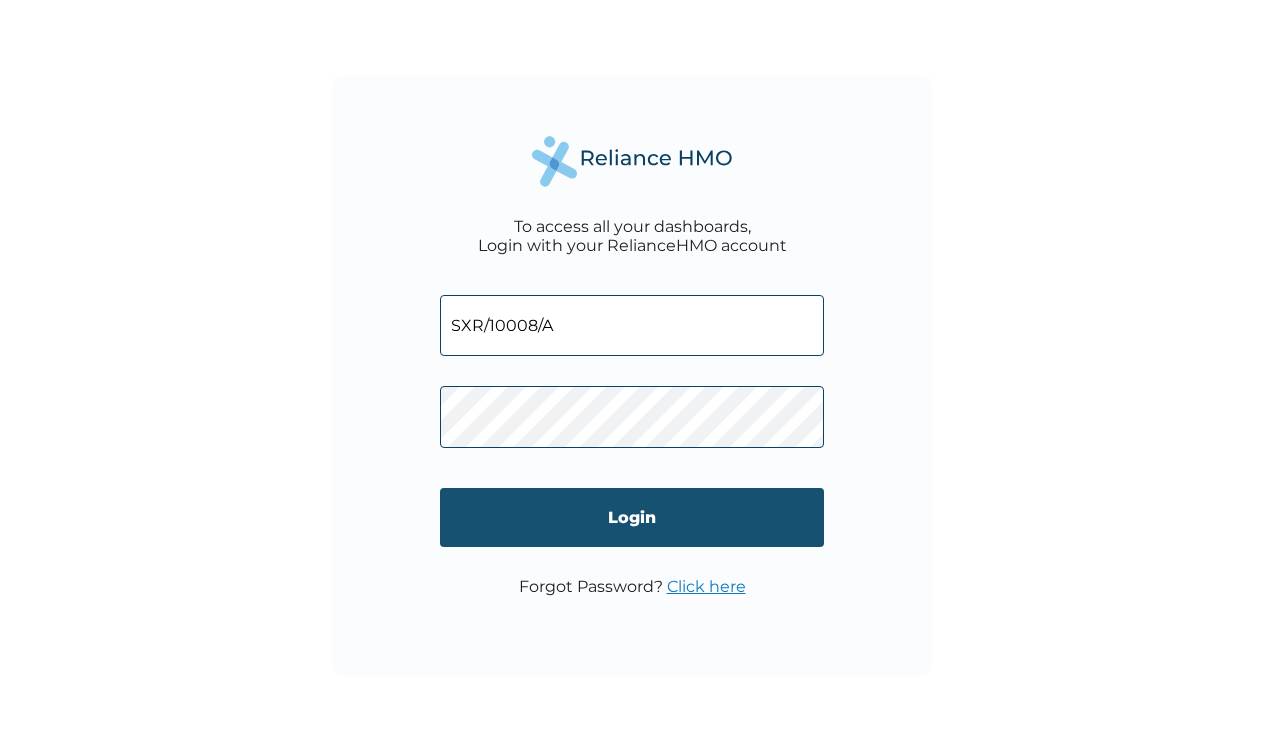 click on "Login" at bounding box center [632, 517] 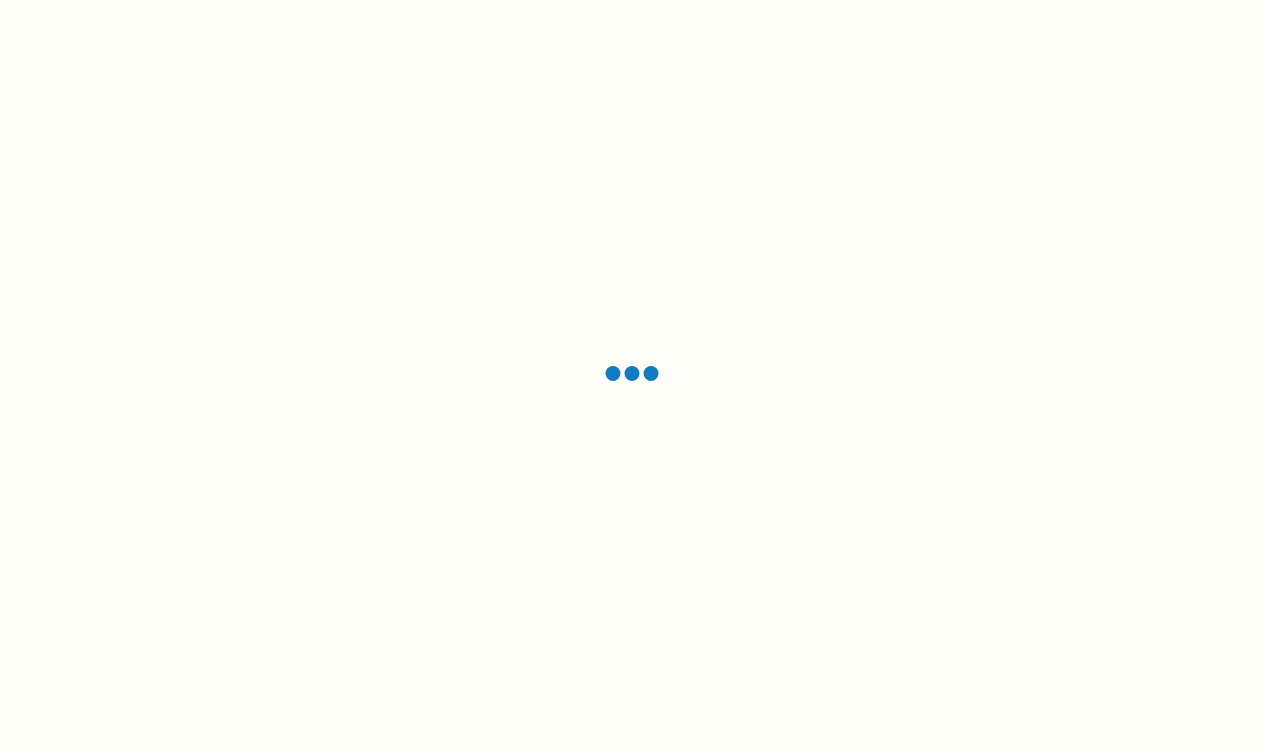 scroll, scrollTop: 0, scrollLeft: 0, axis: both 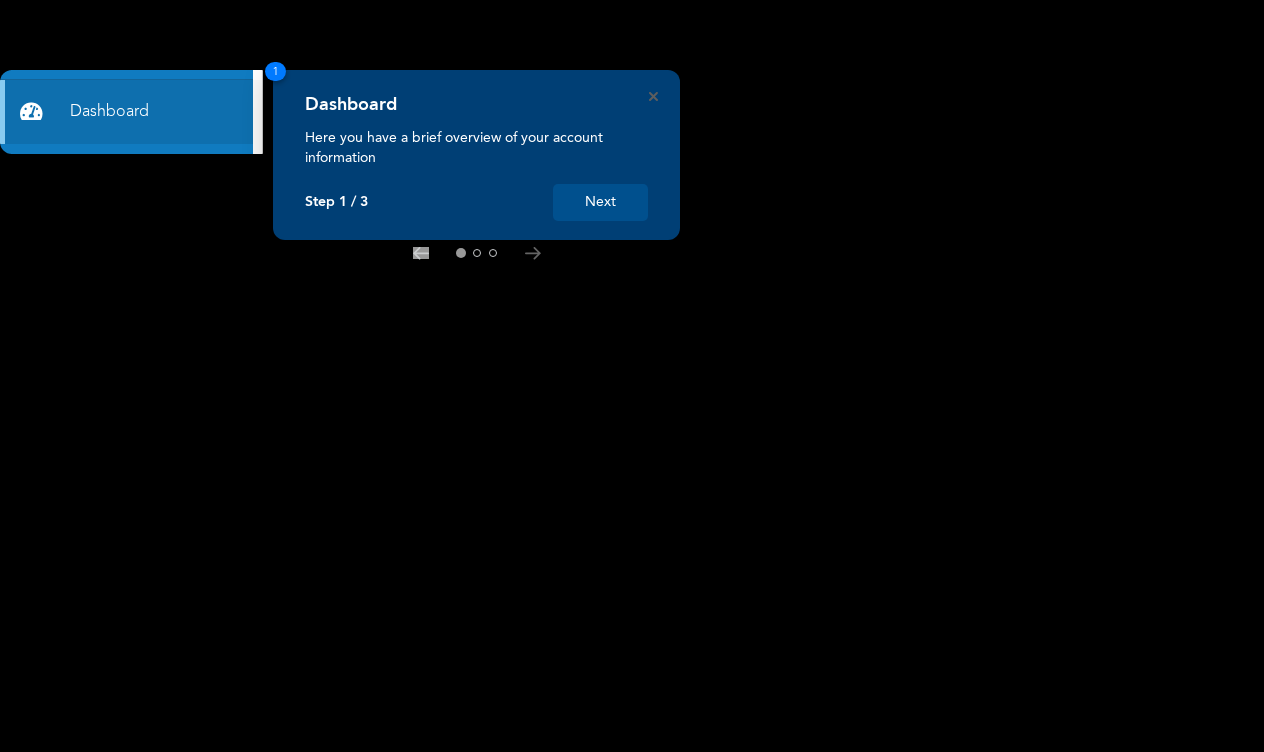 click on "Next" at bounding box center (600, 202) 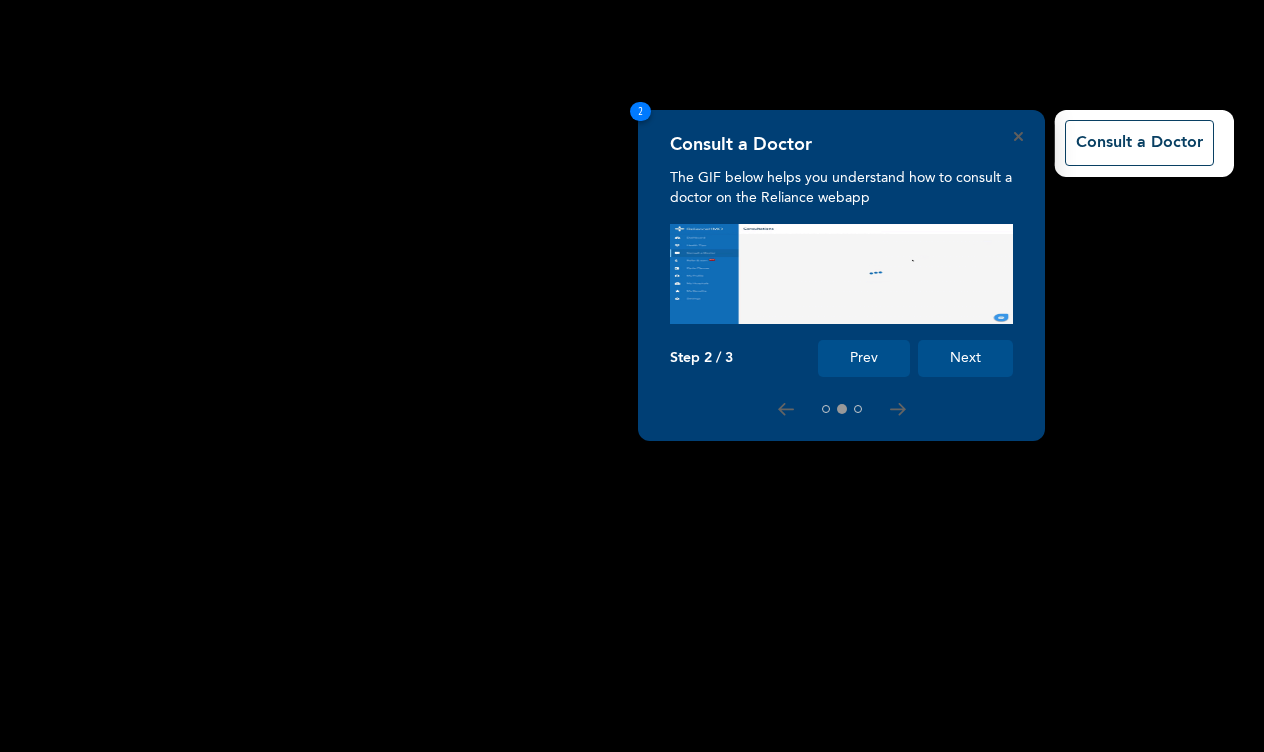 click on "Next" at bounding box center (965, 358) 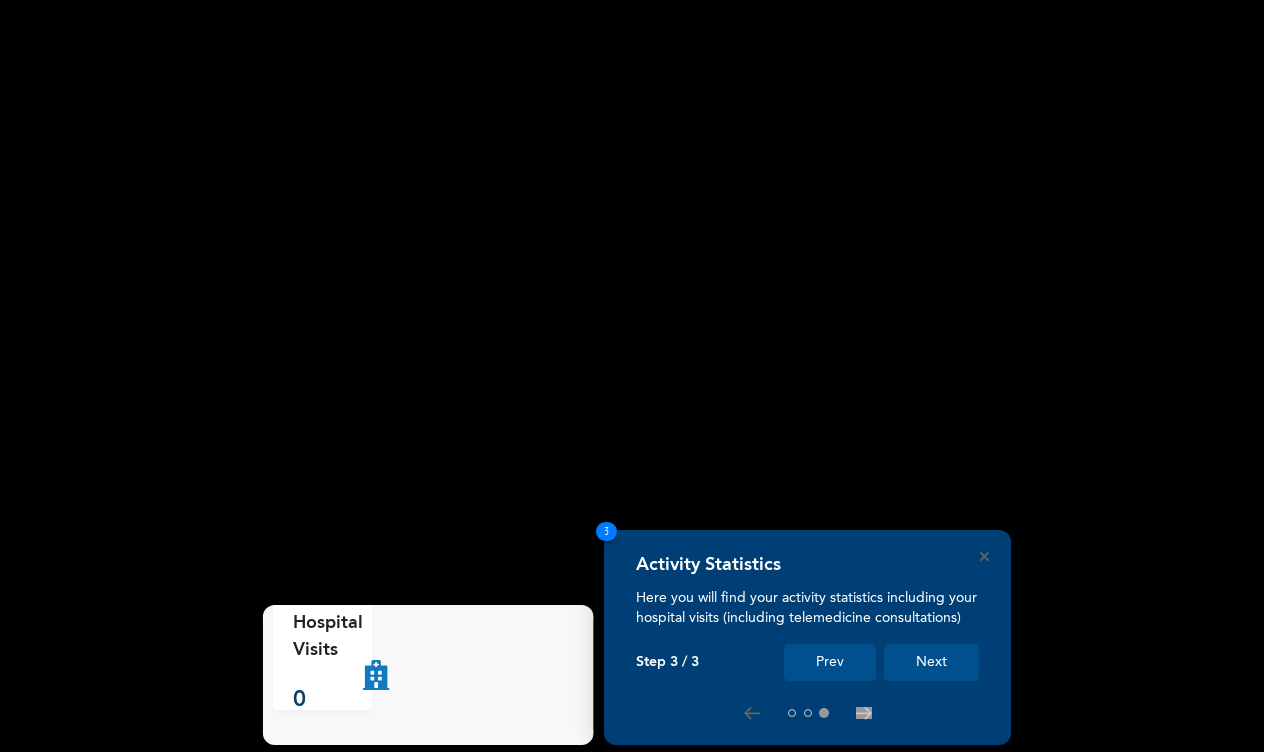 click on "Next" at bounding box center (931, 662) 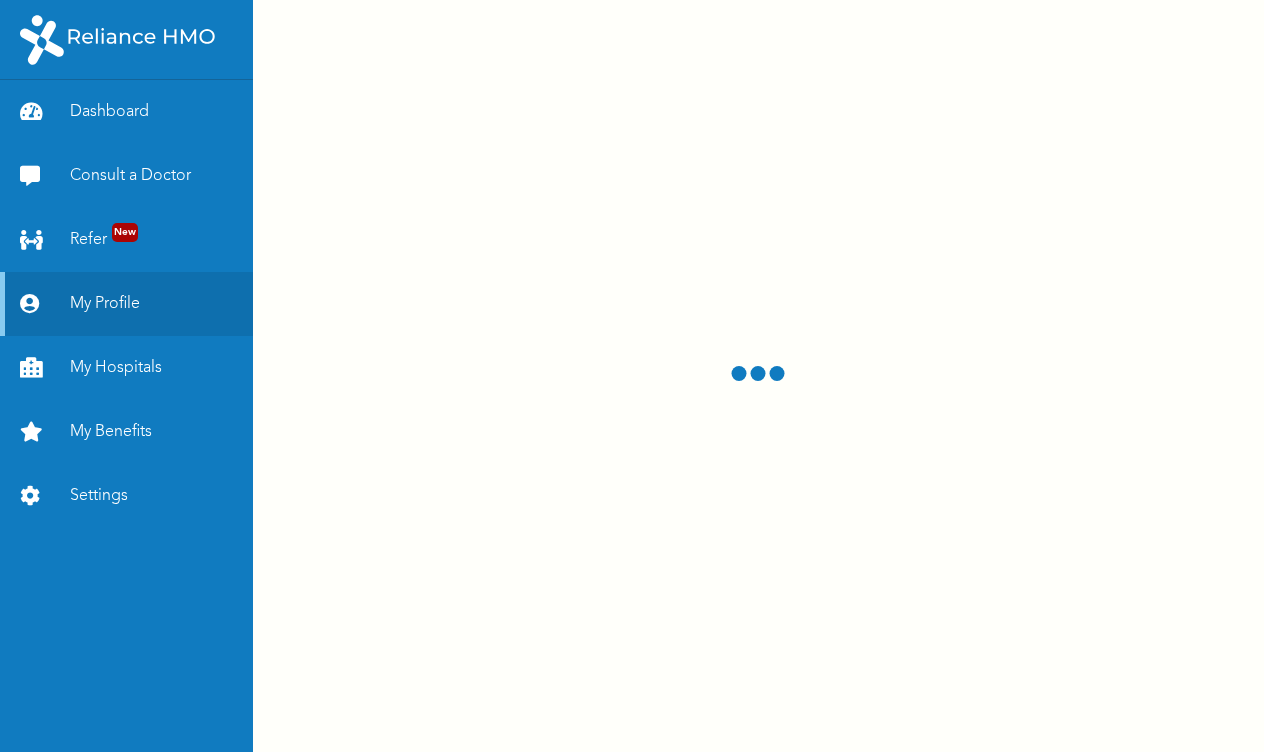 scroll, scrollTop: 0, scrollLeft: 0, axis: both 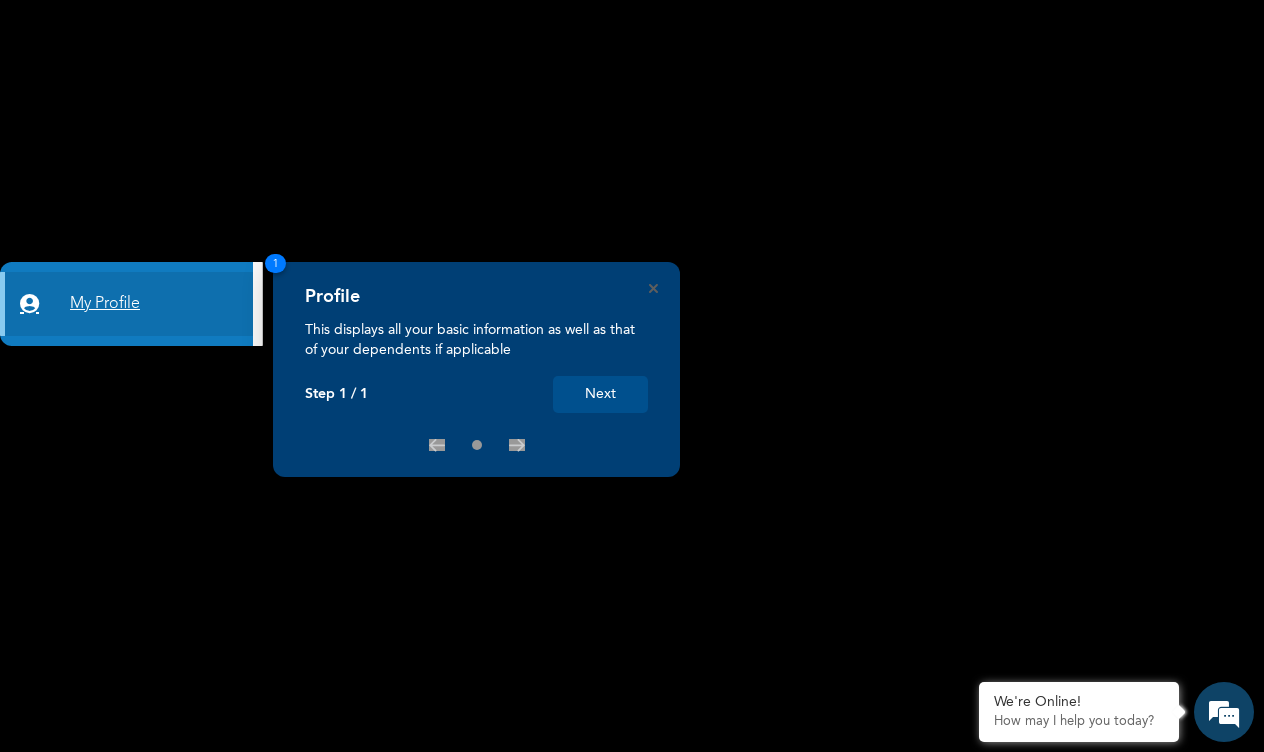 click on "My Profile" at bounding box center [126, 304] 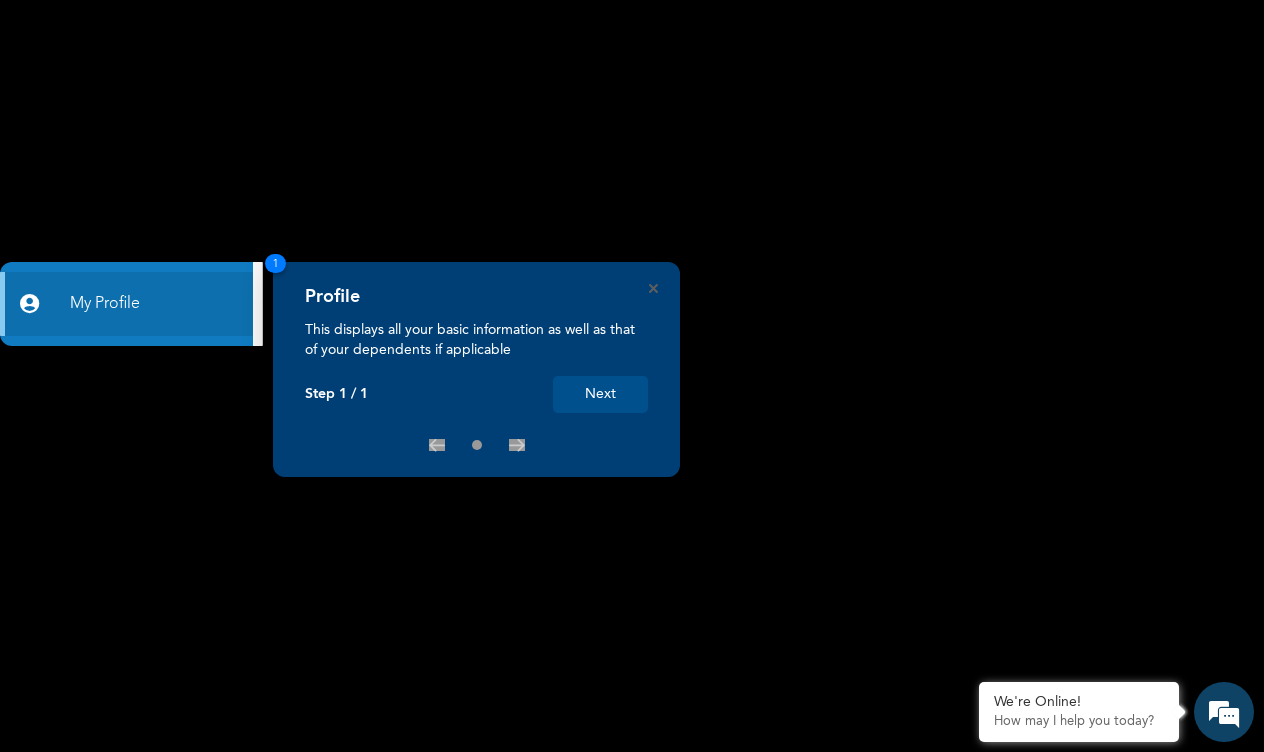 click on "Next" at bounding box center [600, 394] 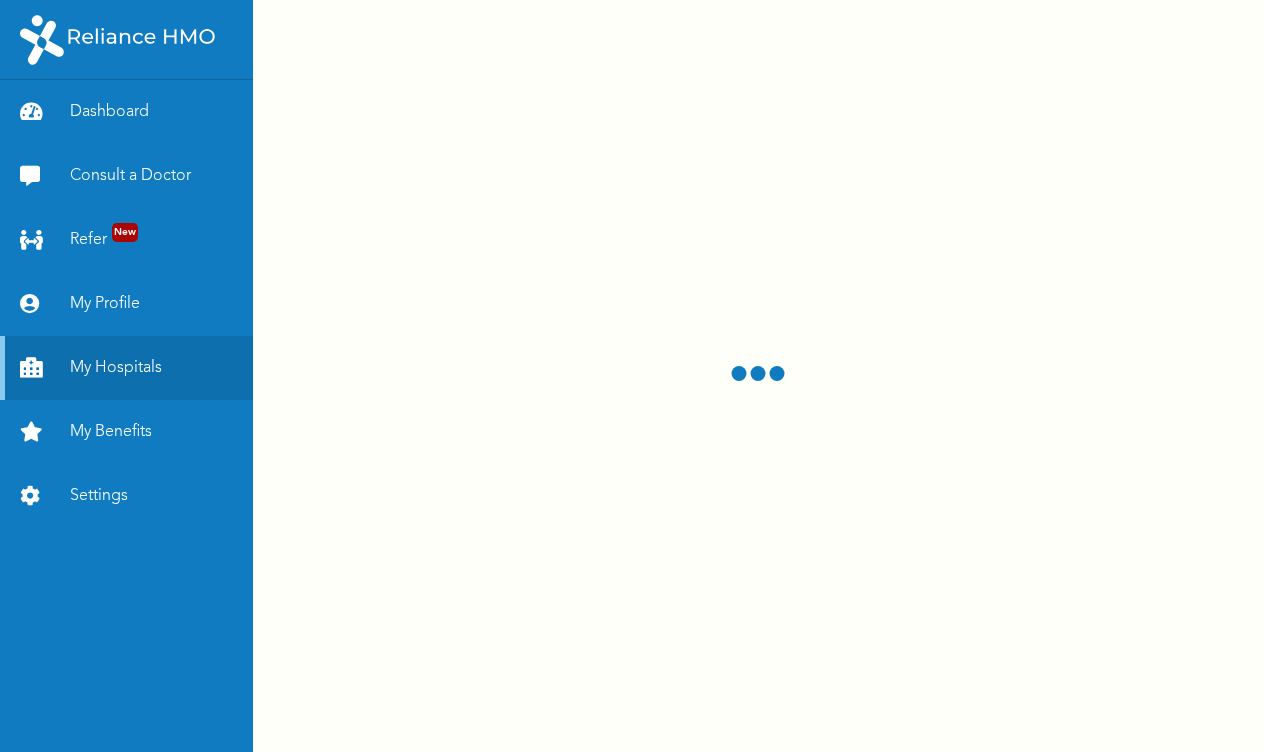 scroll, scrollTop: 0, scrollLeft: 0, axis: both 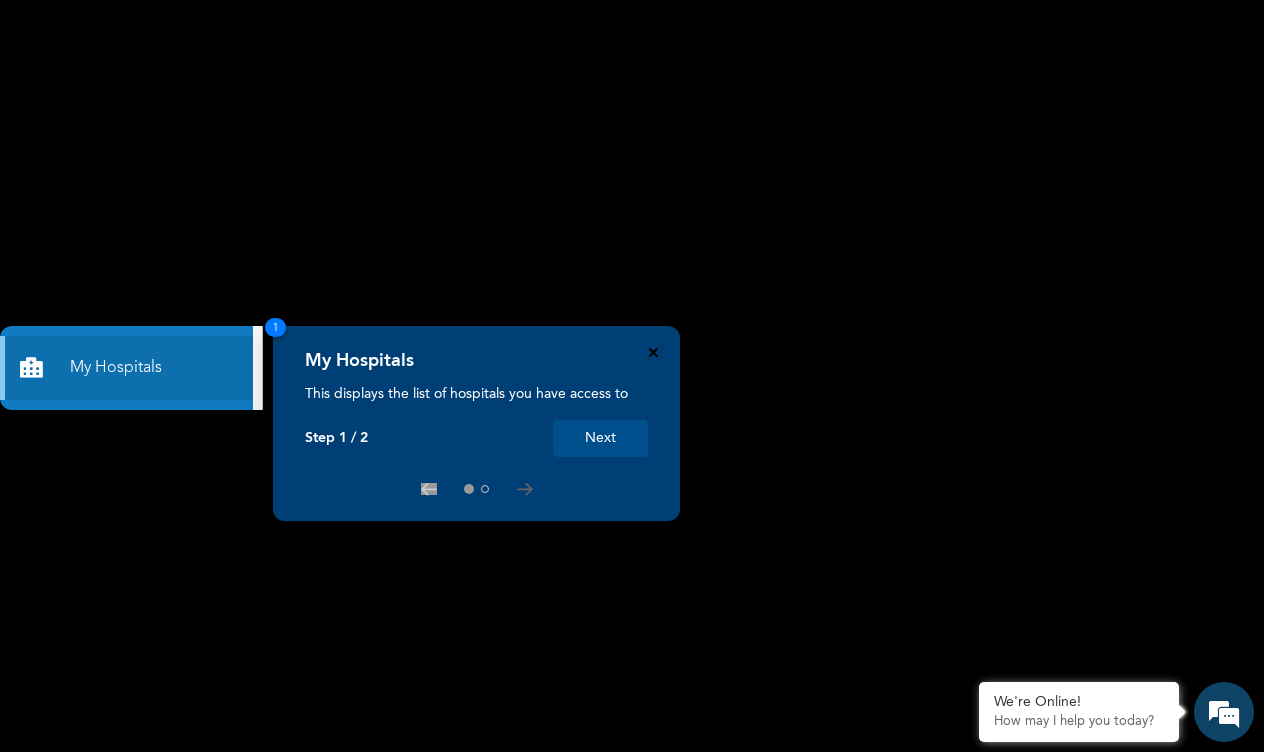 click 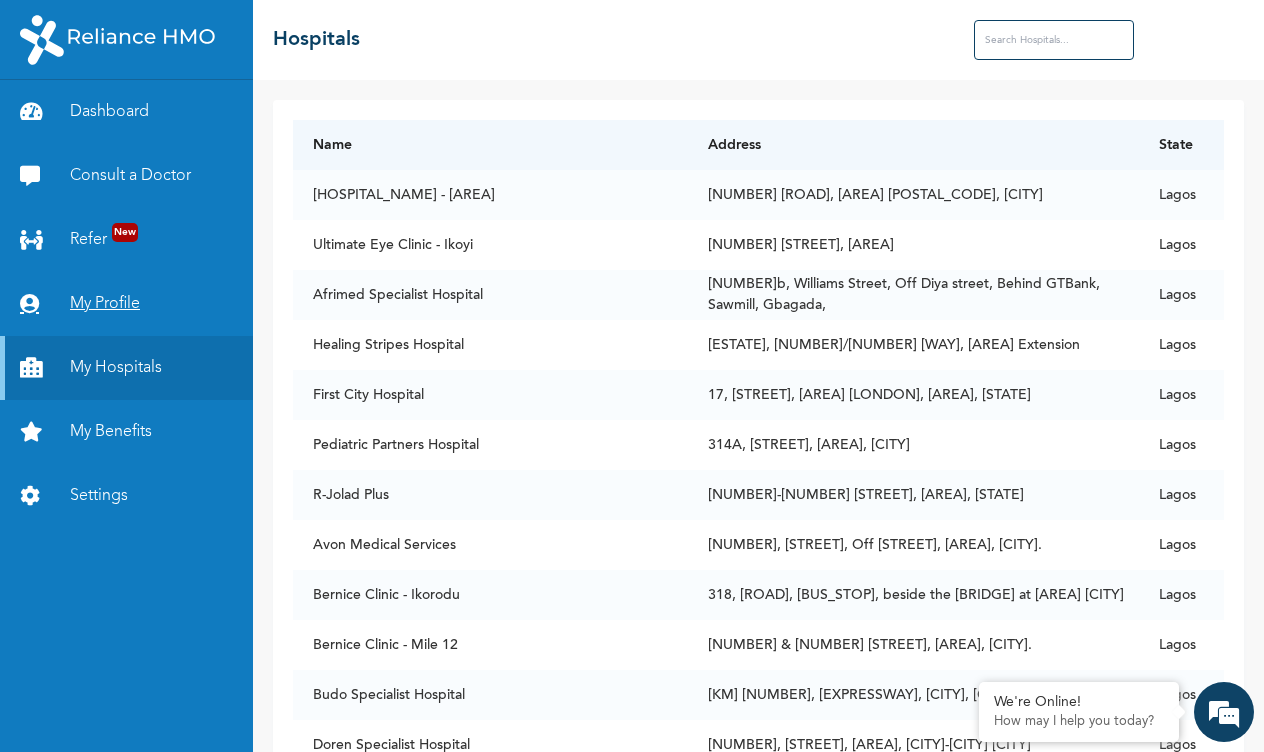 click on "My Profile" at bounding box center [126, 304] 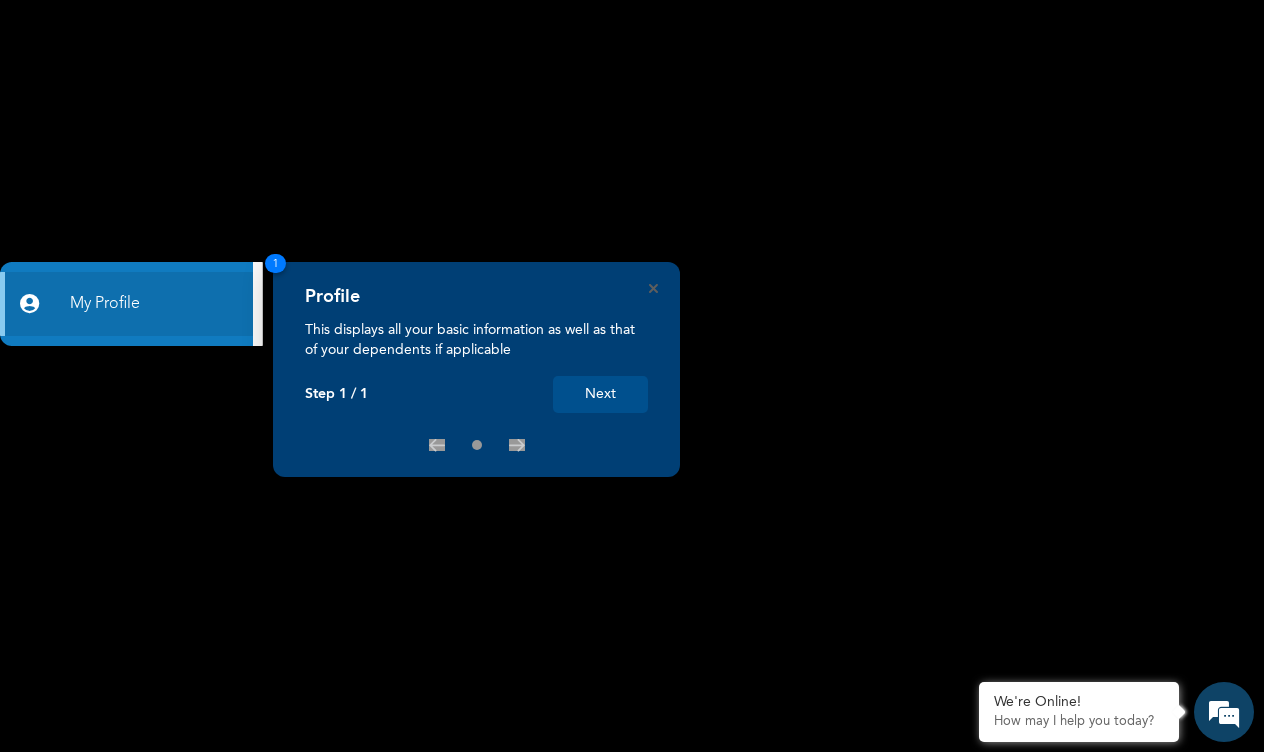 click on "Profile This displays all your basic information as well as that of your dependents if applicable Step 1 / 1 Next 1" at bounding box center [476, 369] 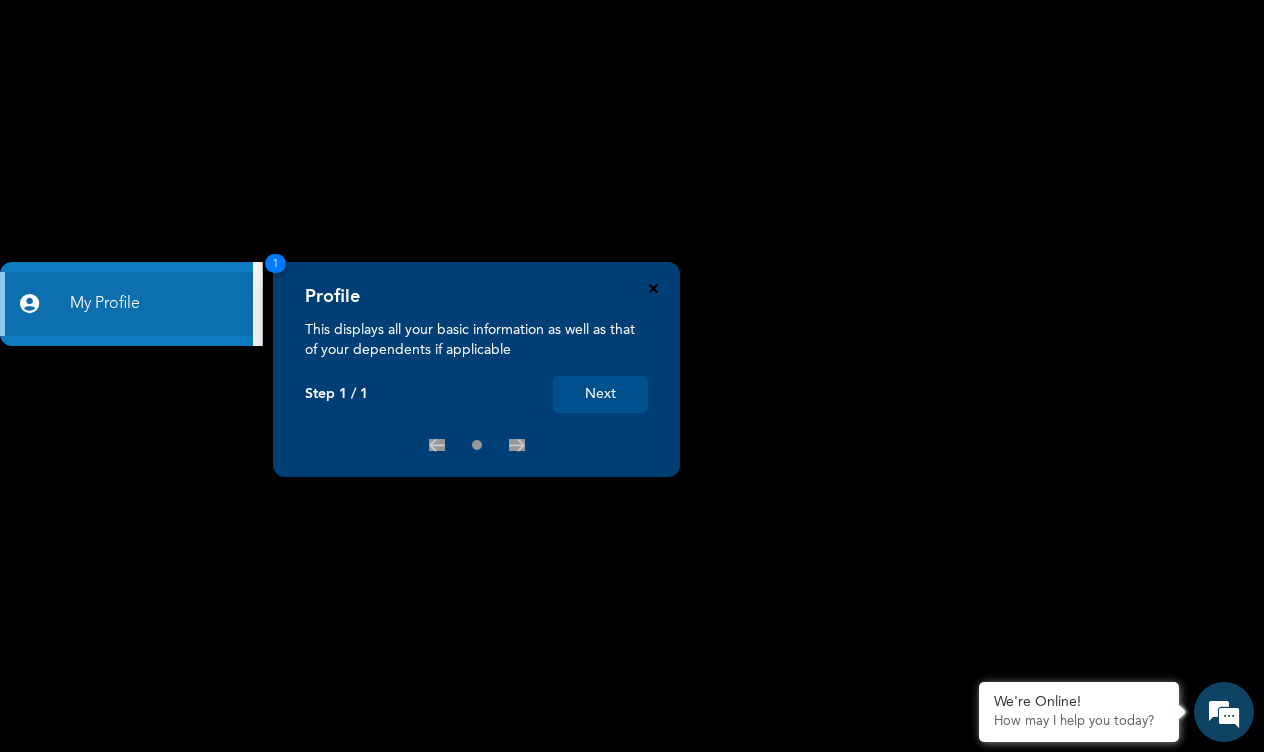 click 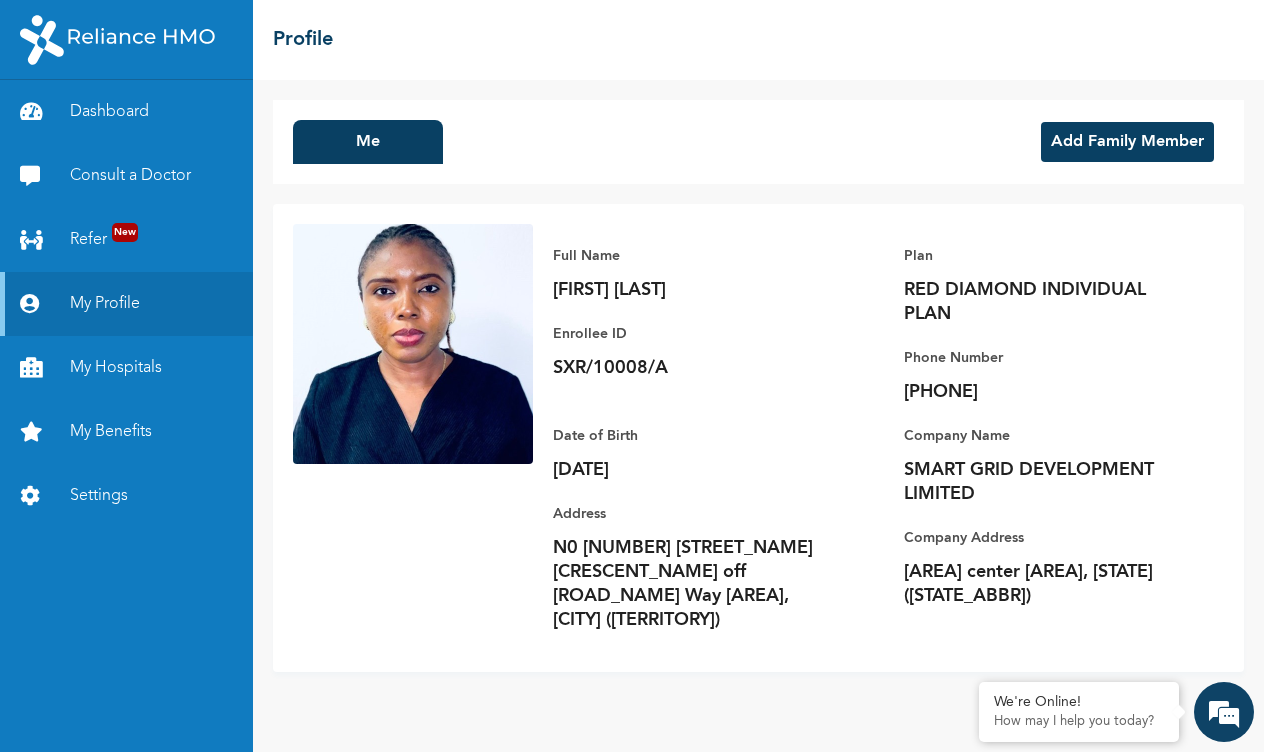 scroll, scrollTop: 0, scrollLeft: 0, axis: both 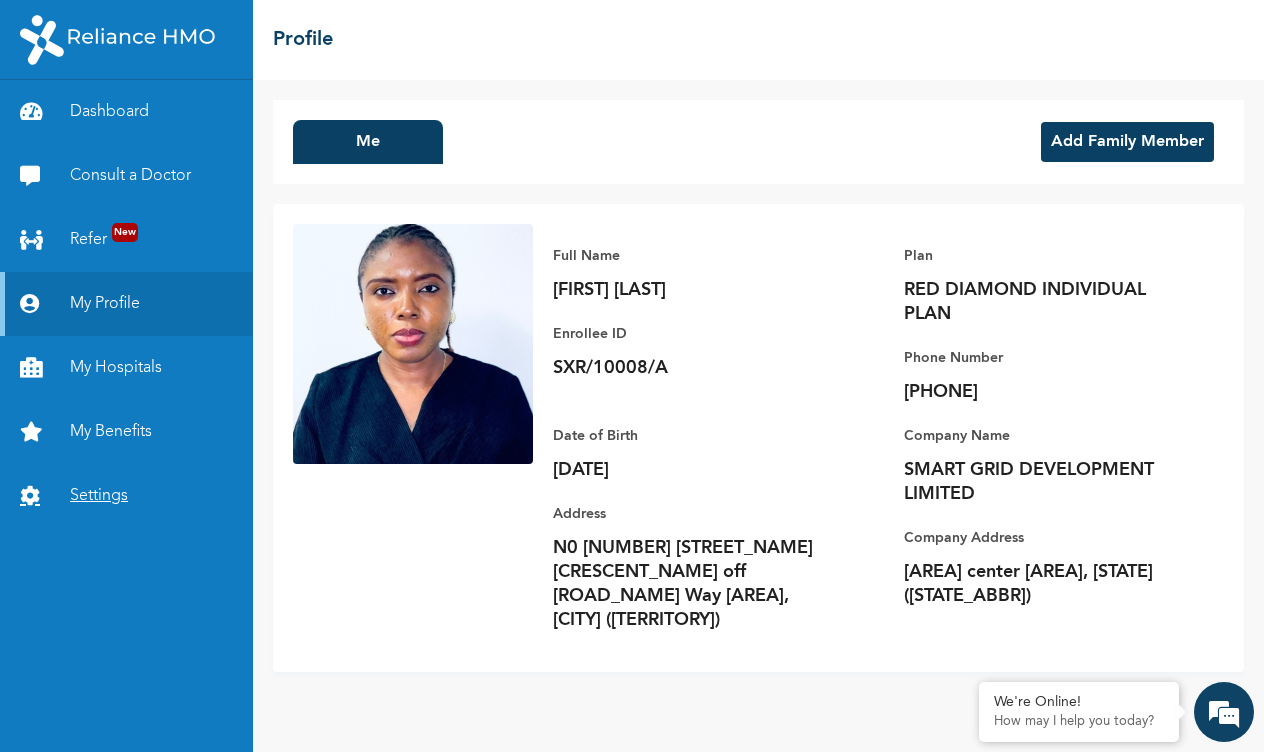 click on "Settings" at bounding box center [126, 496] 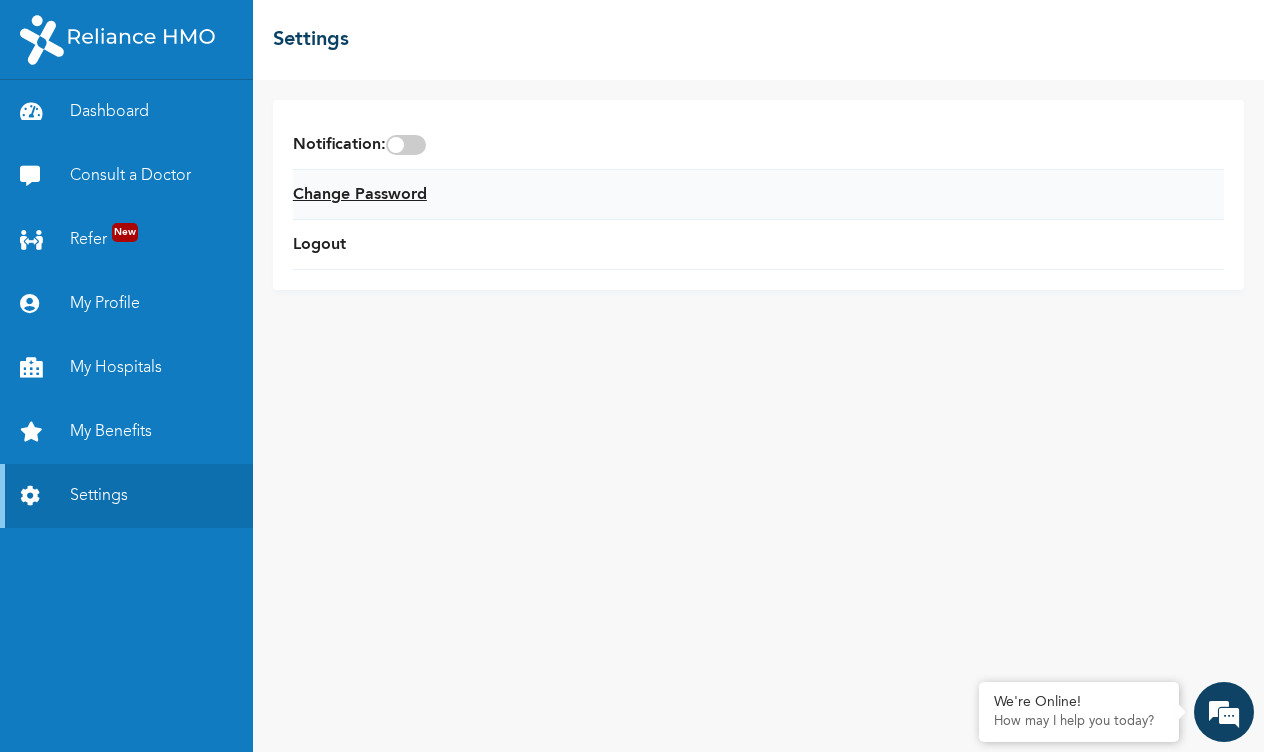 click on "Change Password" at bounding box center (360, 195) 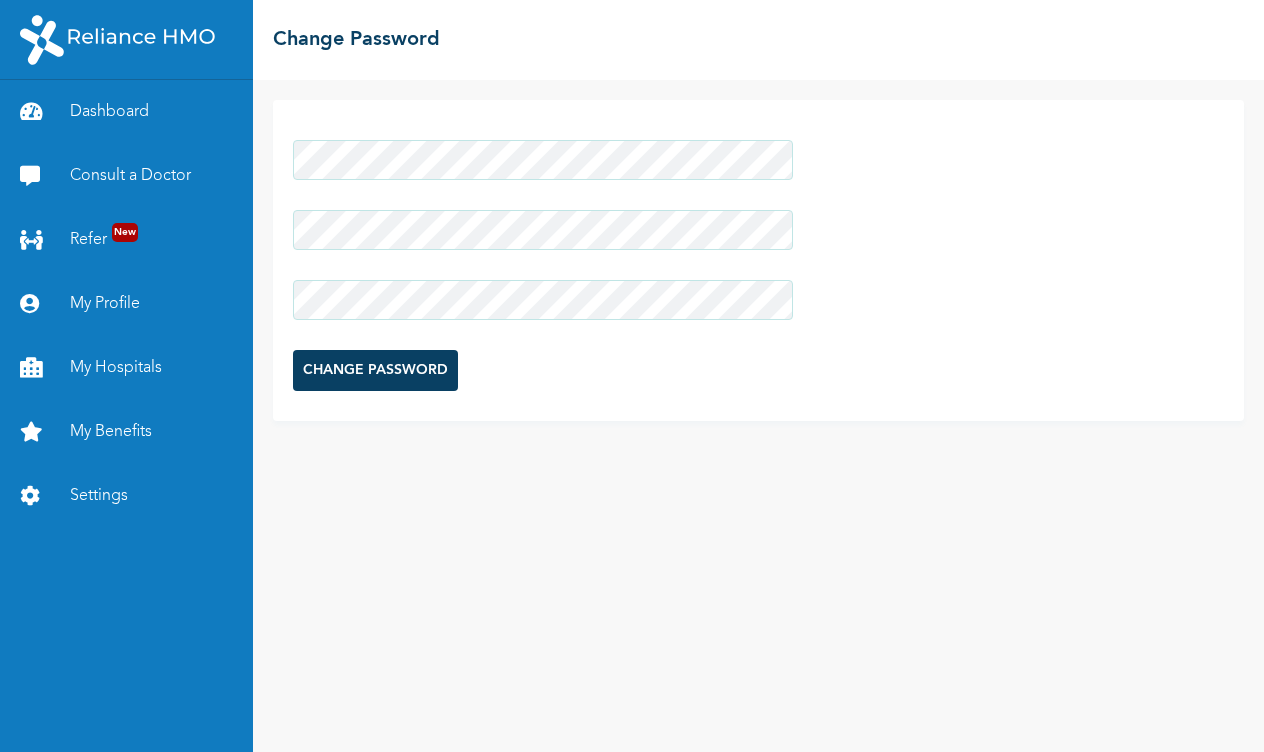 scroll, scrollTop: 0, scrollLeft: 0, axis: both 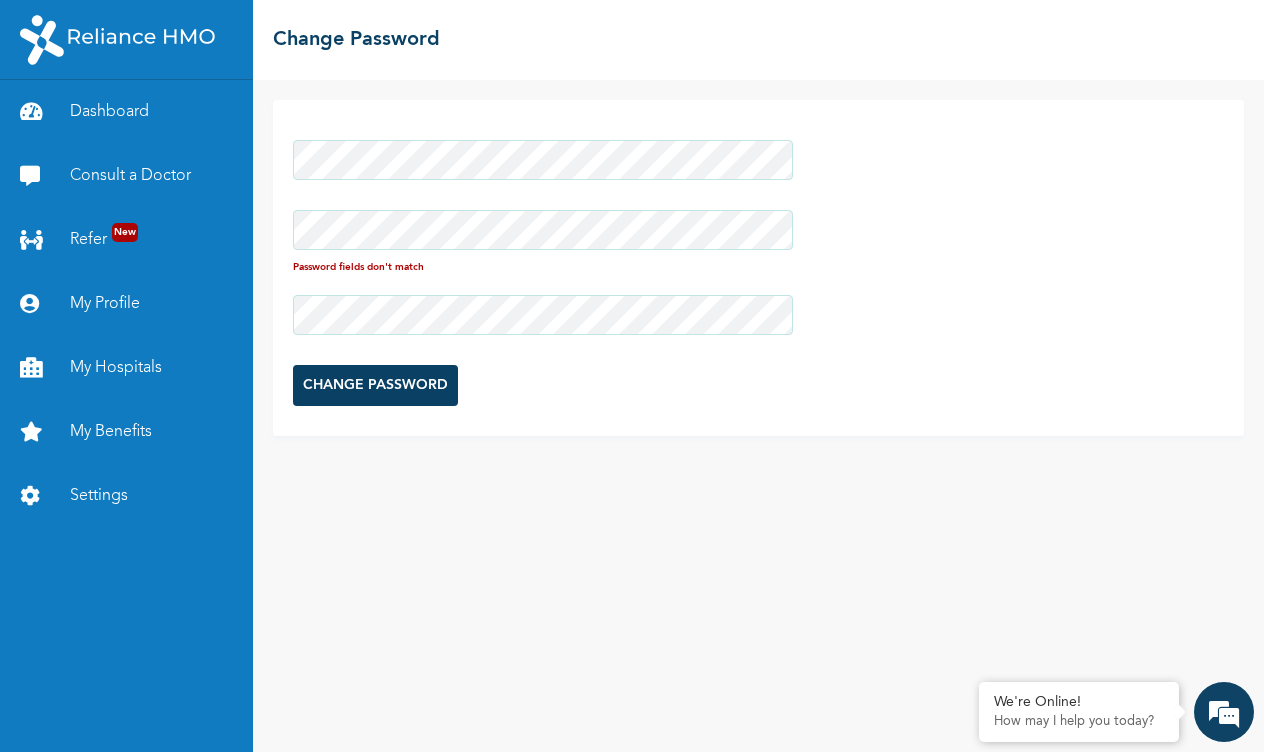 click at bounding box center (543, 315) 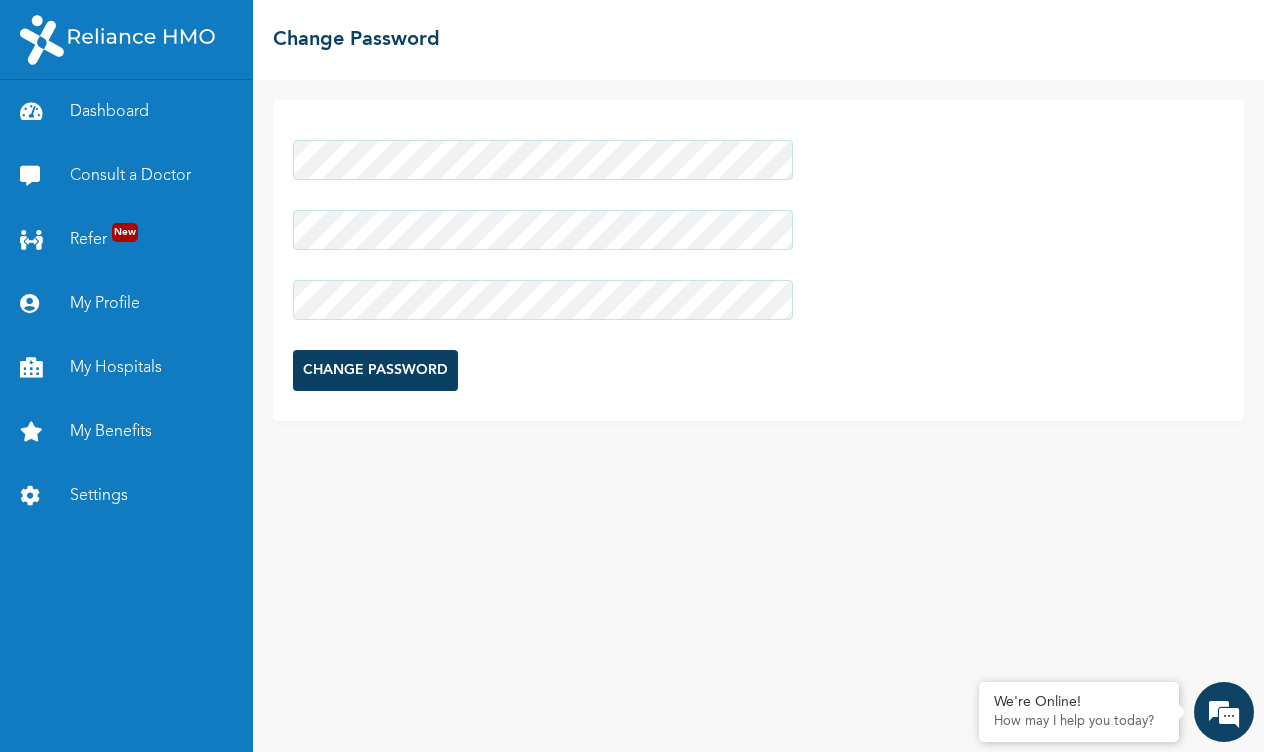 click on "CHANGE PASSWORD" at bounding box center (375, 370) 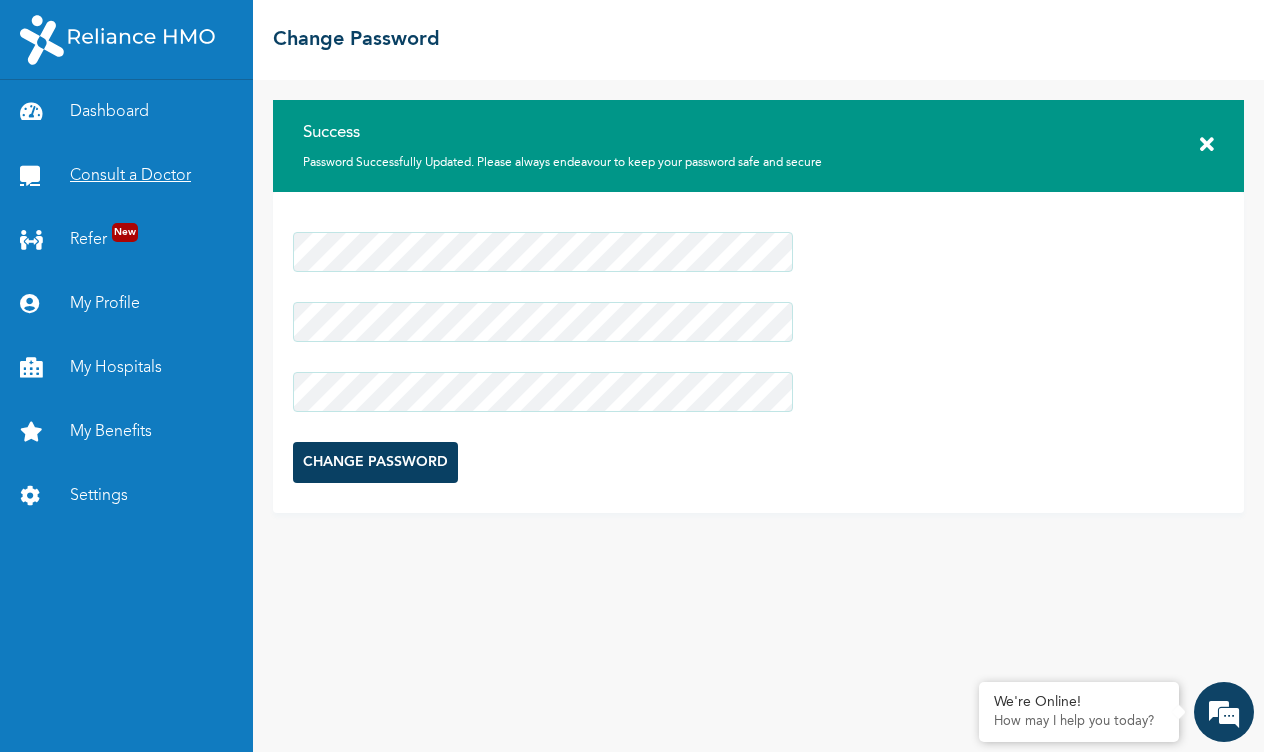 click on "Consult a Doctor" at bounding box center (126, 176) 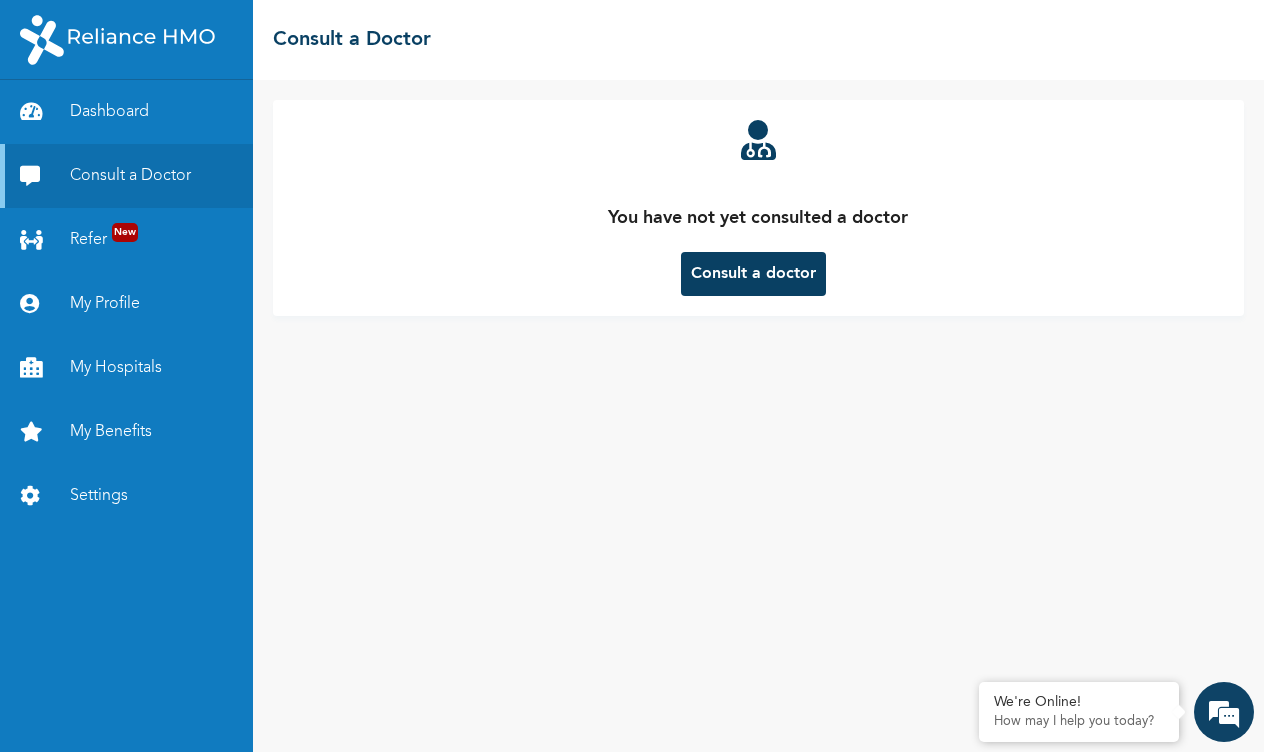 click on "Consult a doctor" at bounding box center (753, 274) 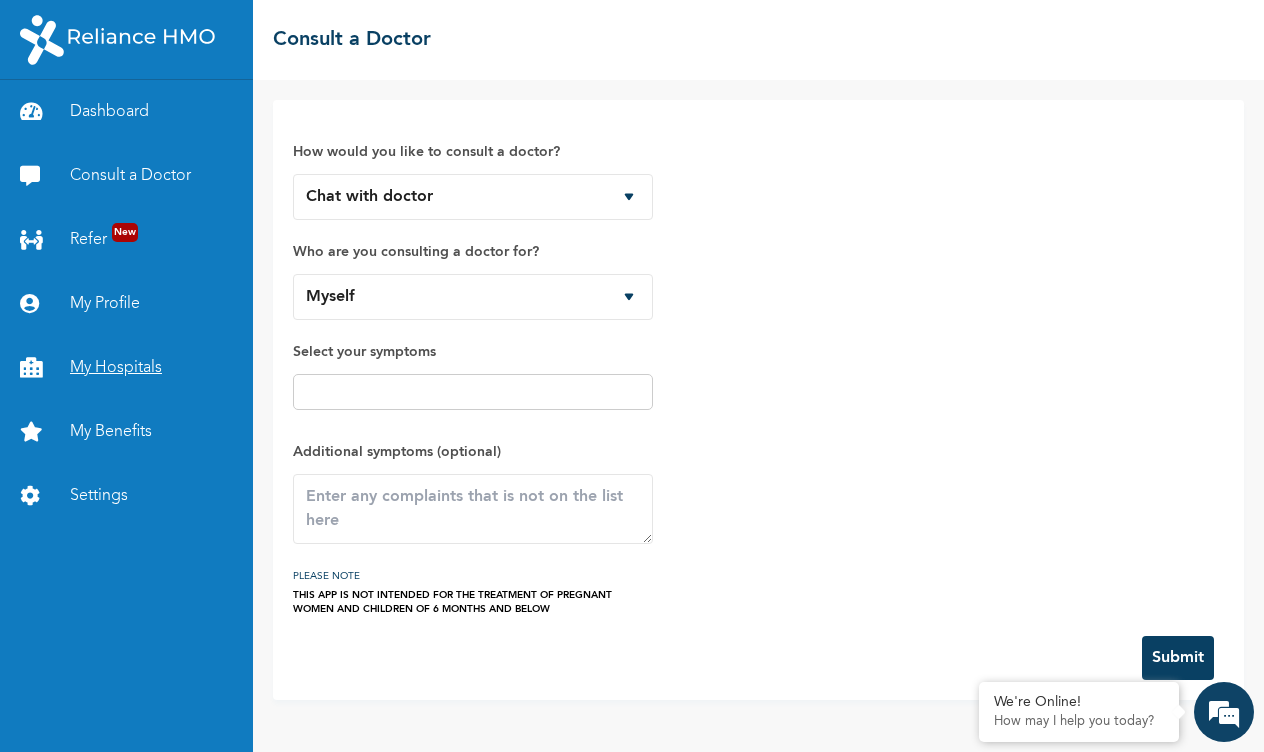 click on "My Hospitals" at bounding box center [126, 368] 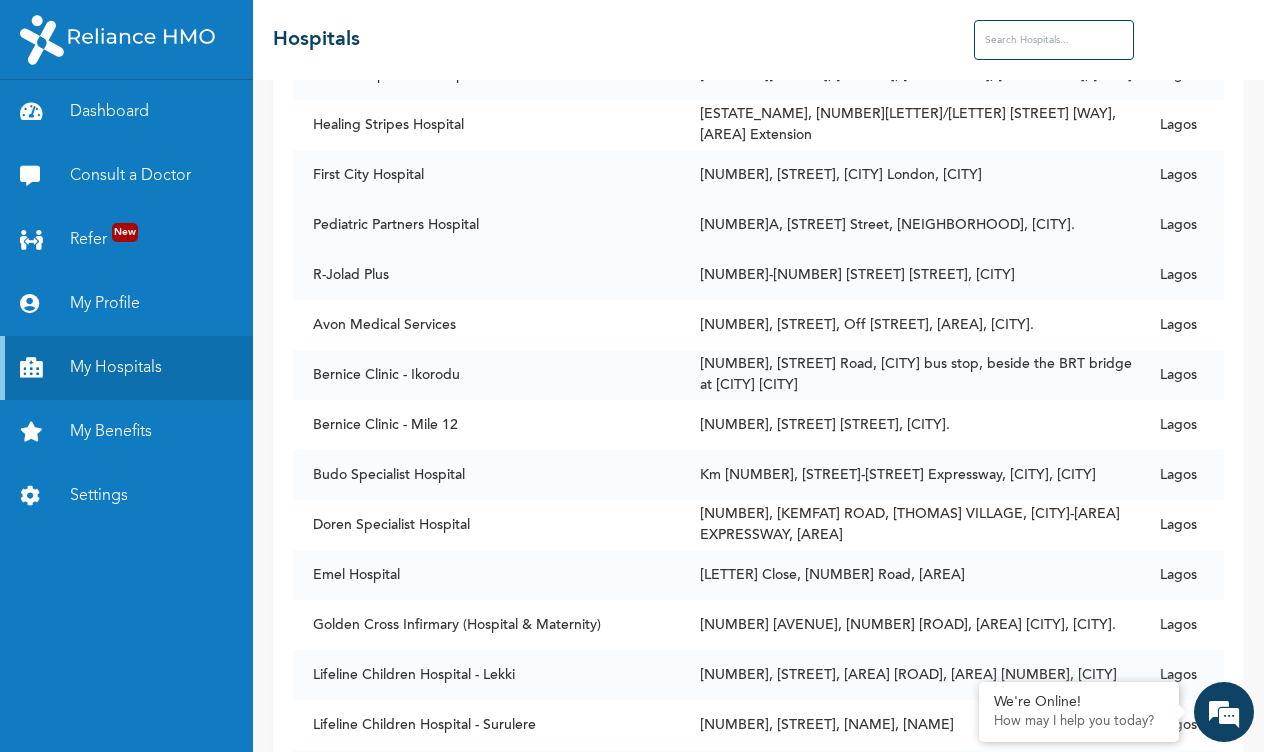scroll, scrollTop: 221, scrollLeft: 0, axis: vertical 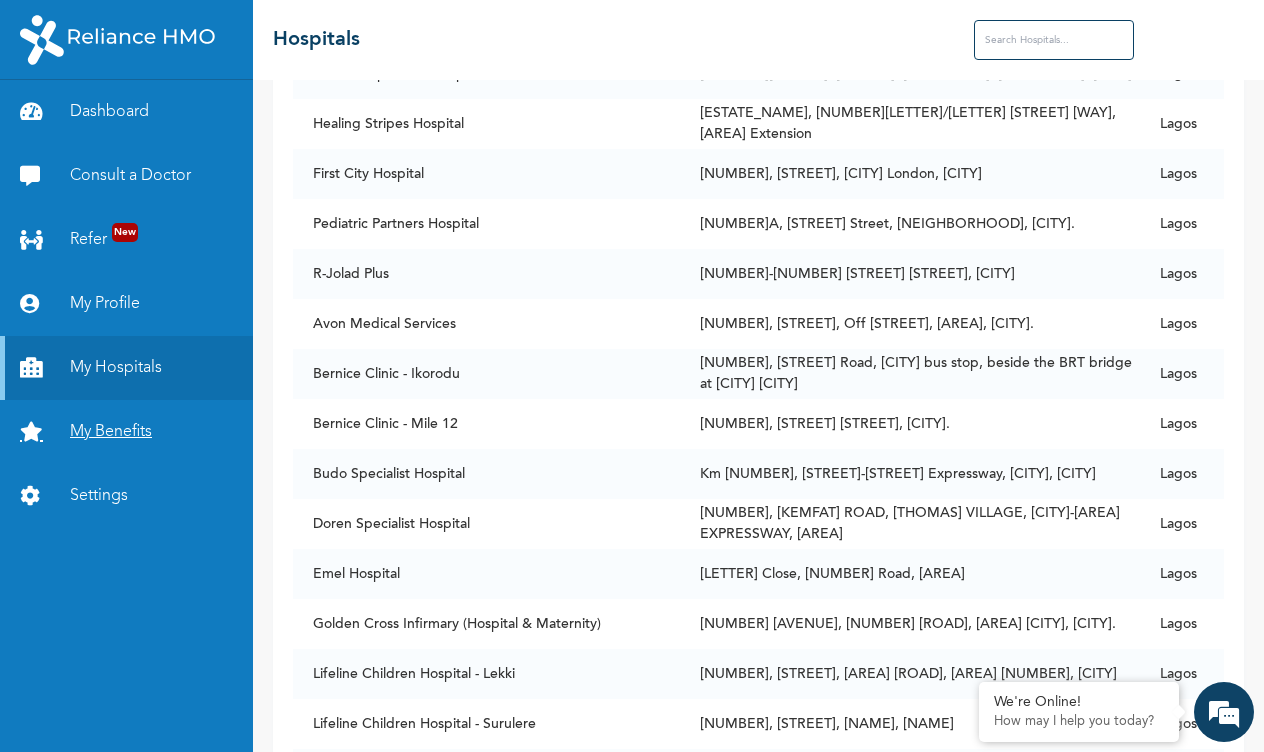 click on "My Benefits" at bounding box center (126, 432) 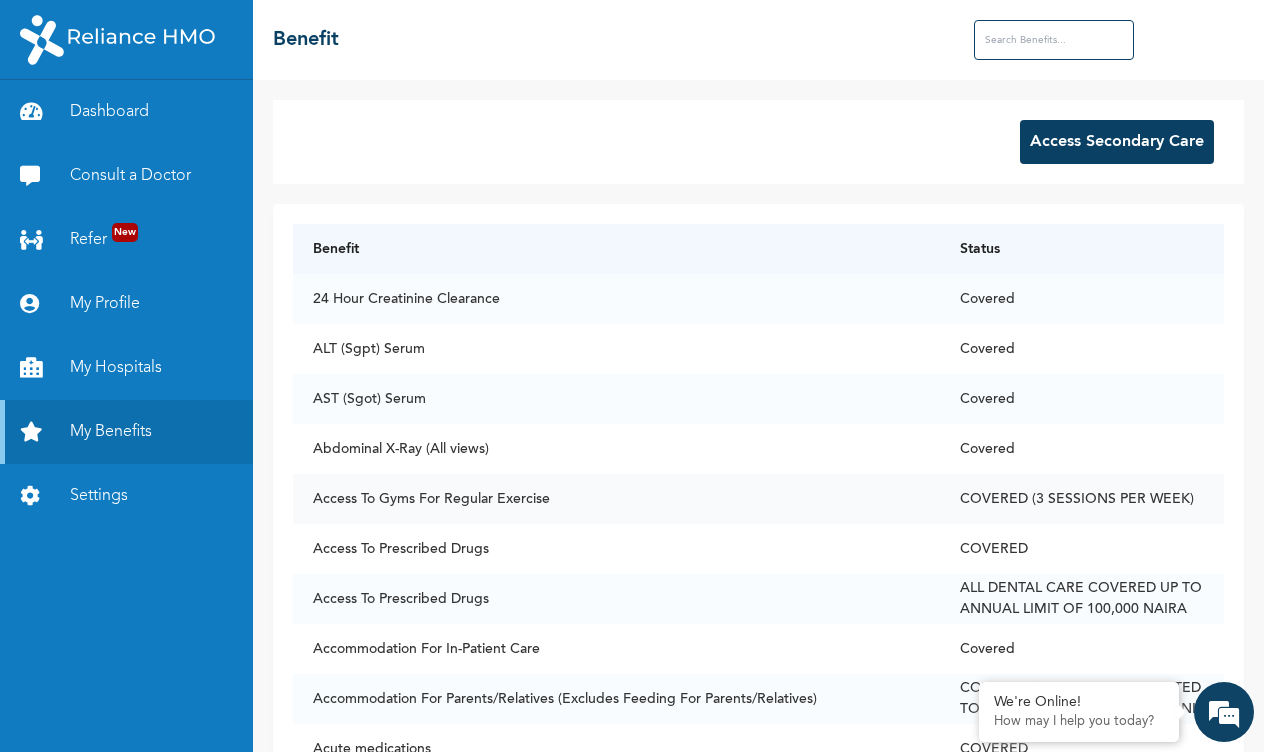 click on "Access To Gyms For Regular Exercise" at bounding box center [616, 499] 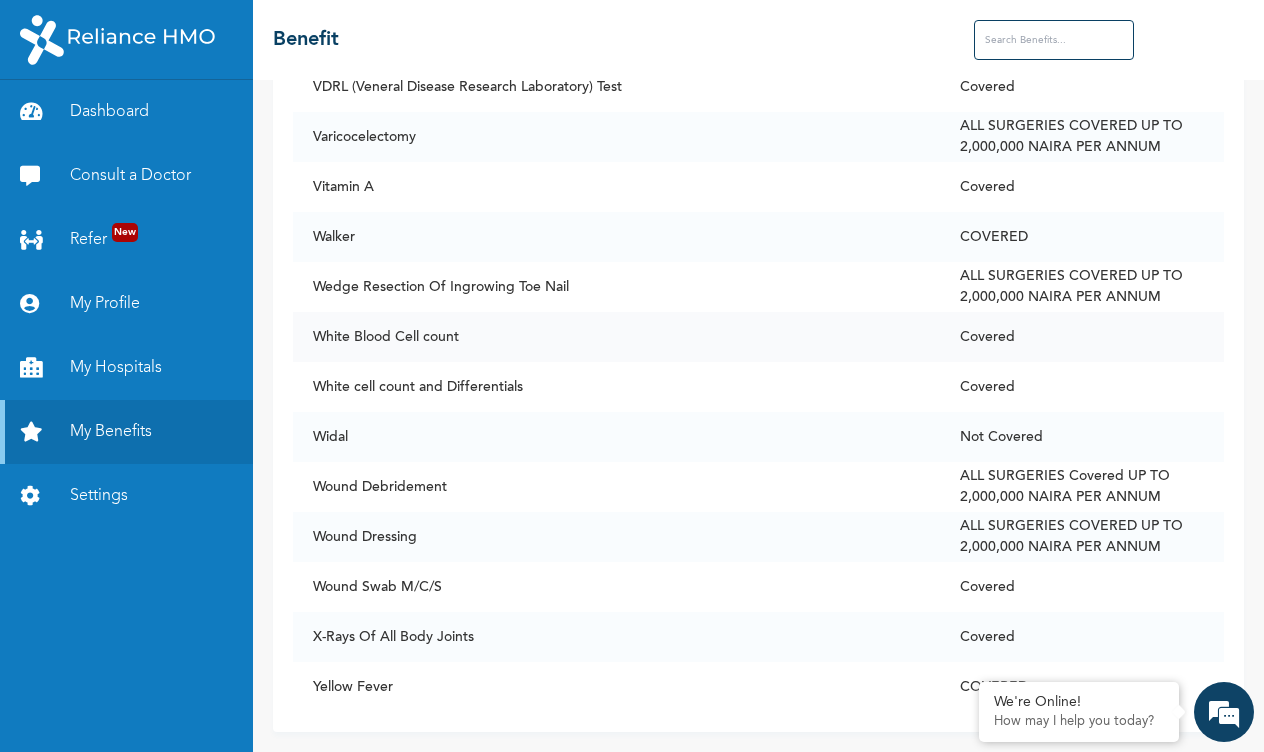 scroll, scrollTop: 15401, scrollLeft: 0, axis: vertical 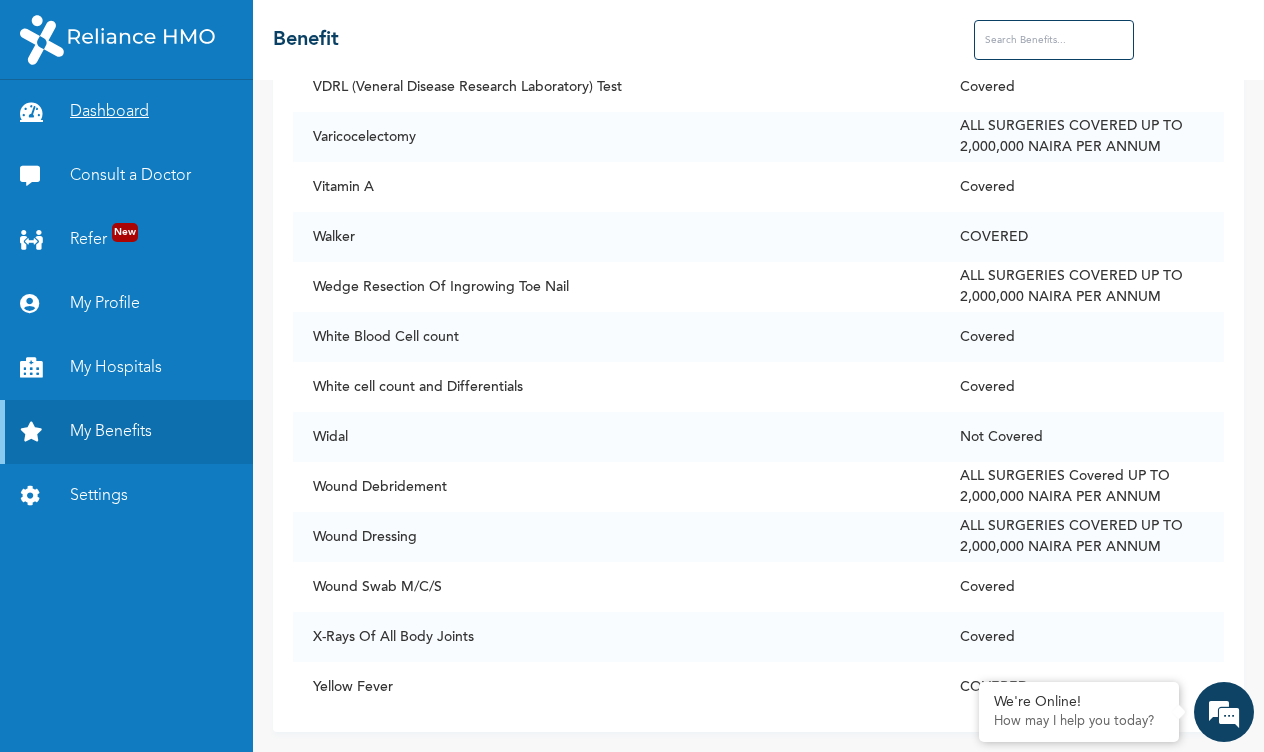 click on "Dashboard" at bounding box center (126, 112) 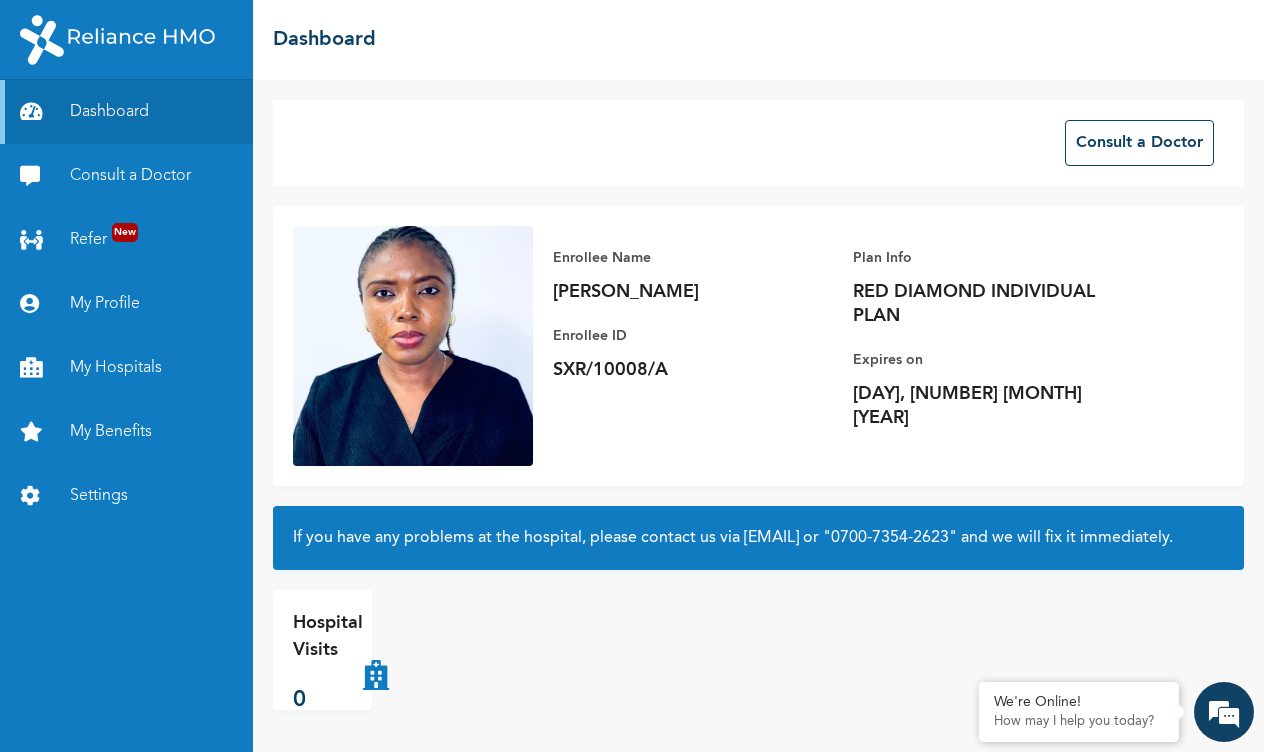 scroll, scrollTop: 23, scrollLeft: 0, axis: vertical 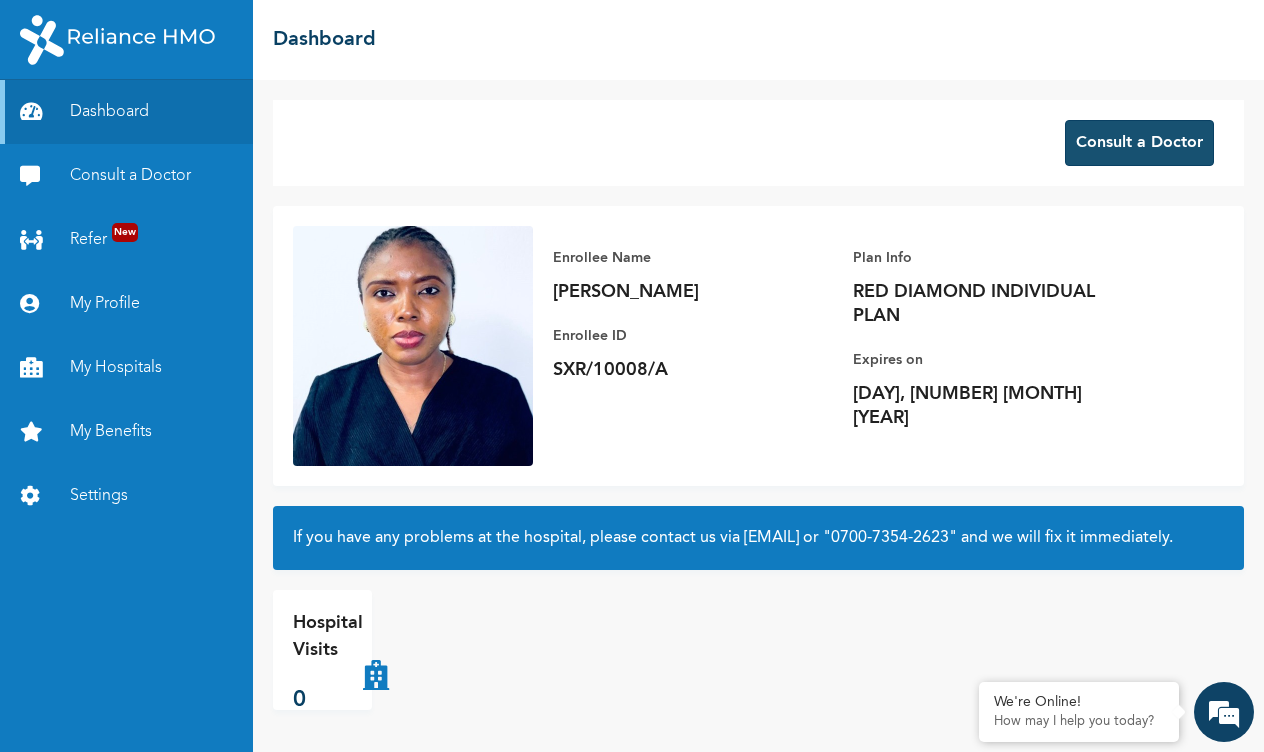 click on "Consult a Doctor" at bounding box center [1139, 143] 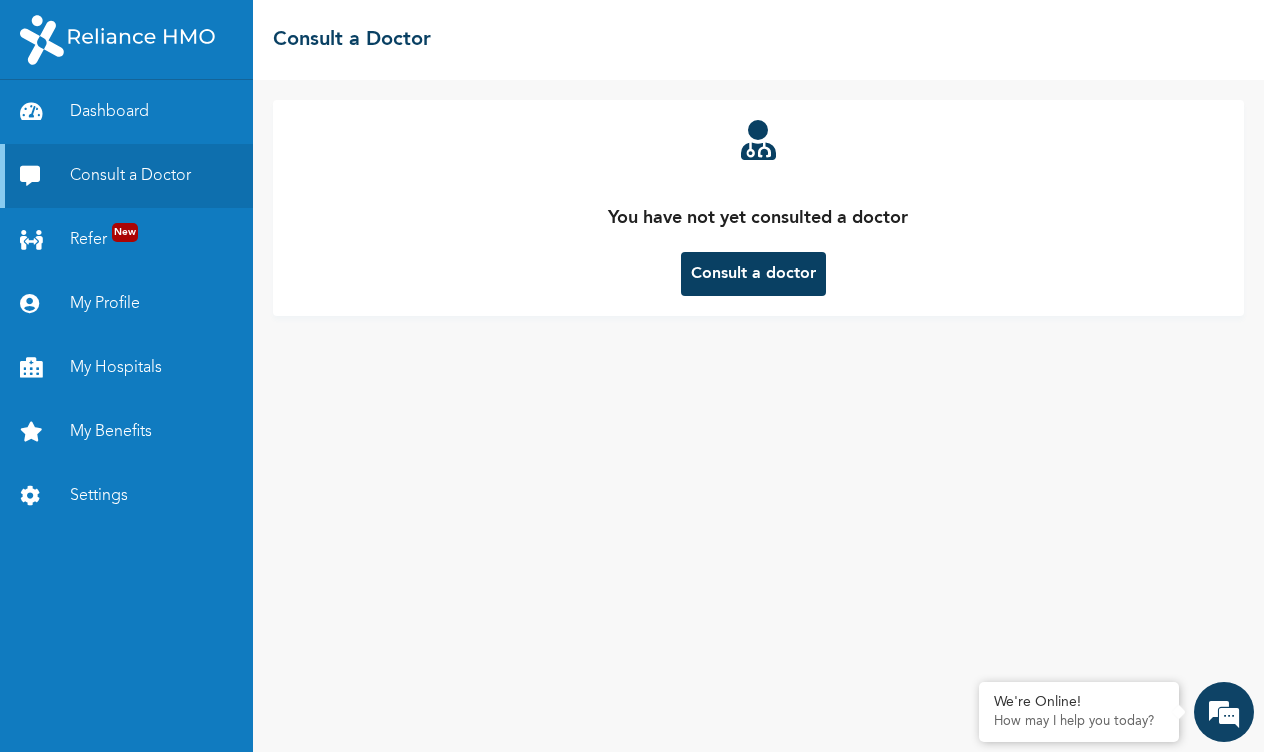 click on "Consult a doctor" at bounding box center (753, 274) 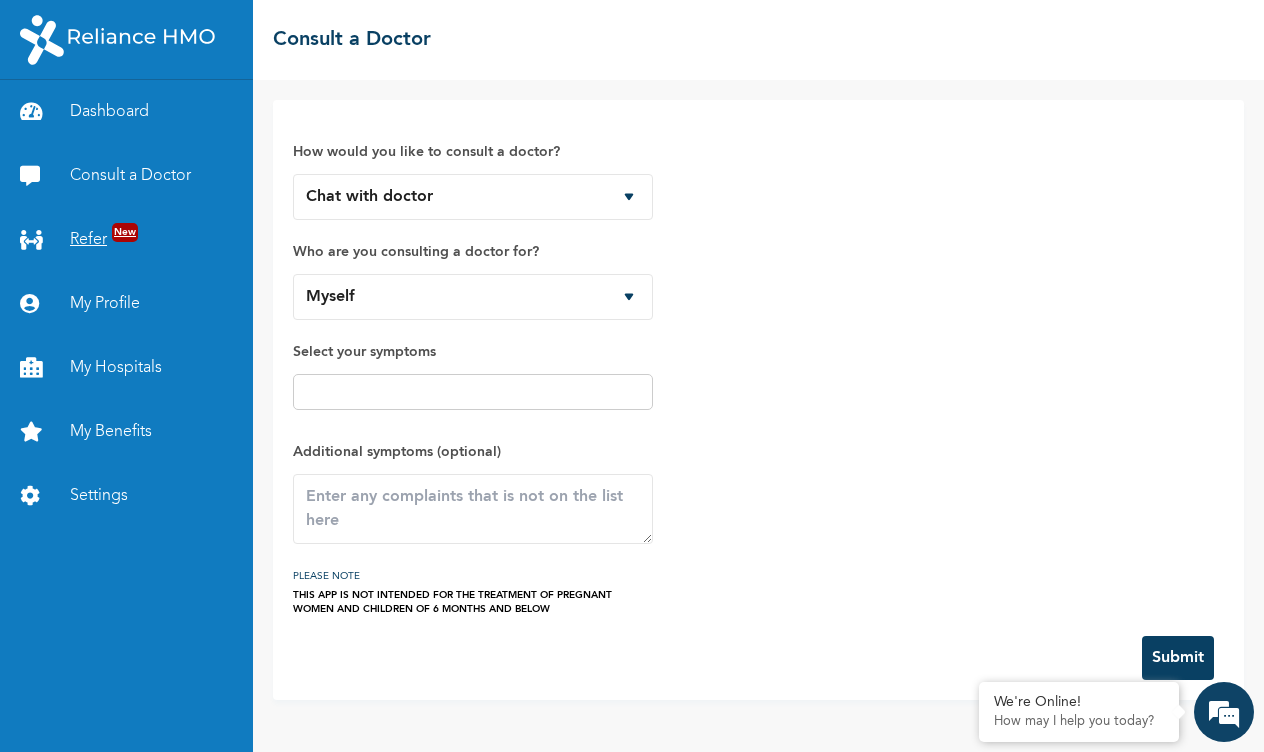 click on "Refer New" at bounding box center (126, 240) 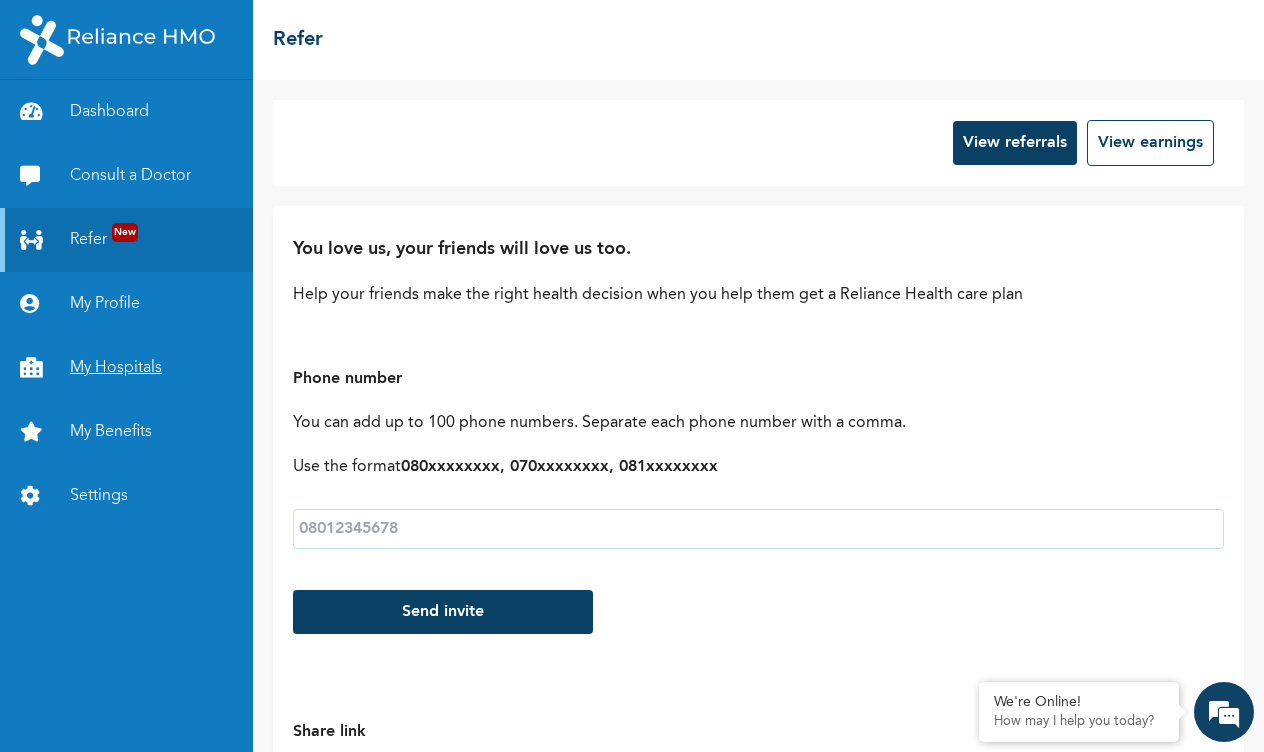 click on "My Hospitals" at bounding box center [126, 368] 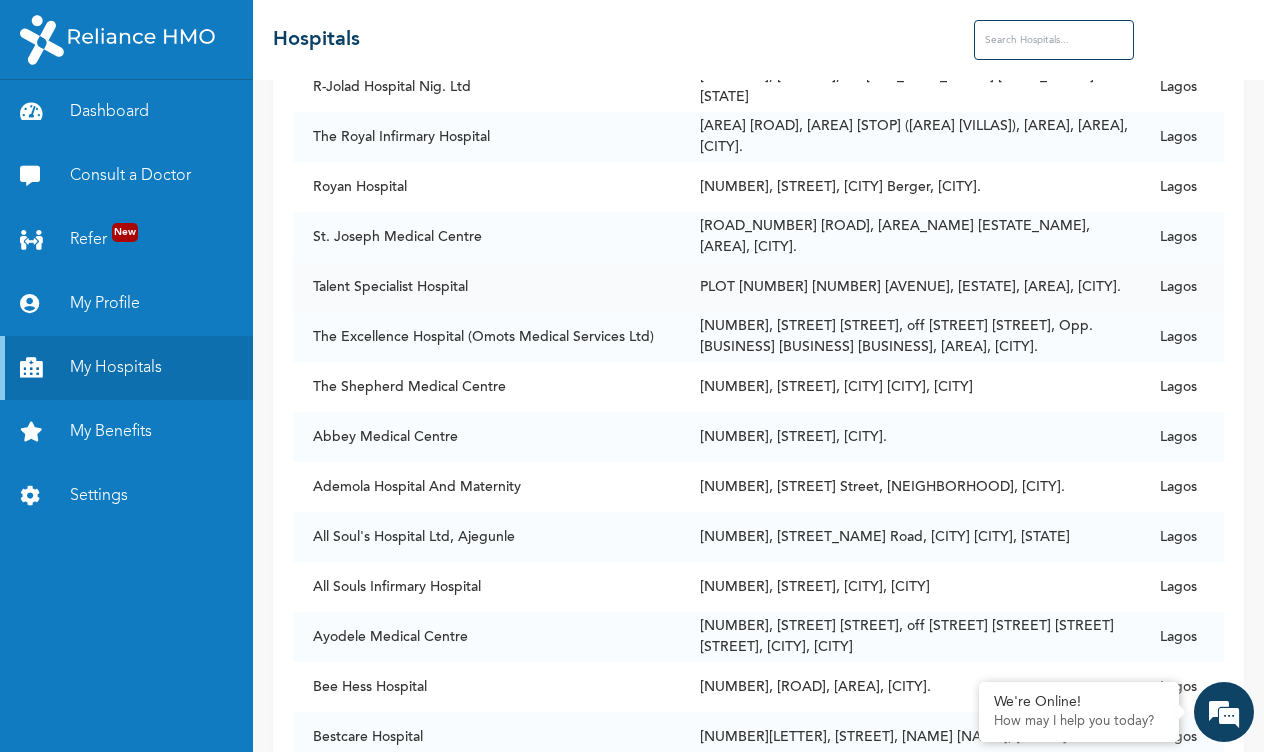 scroll, scrollTop: 2711, scrollLeft: 0, axis: vertical 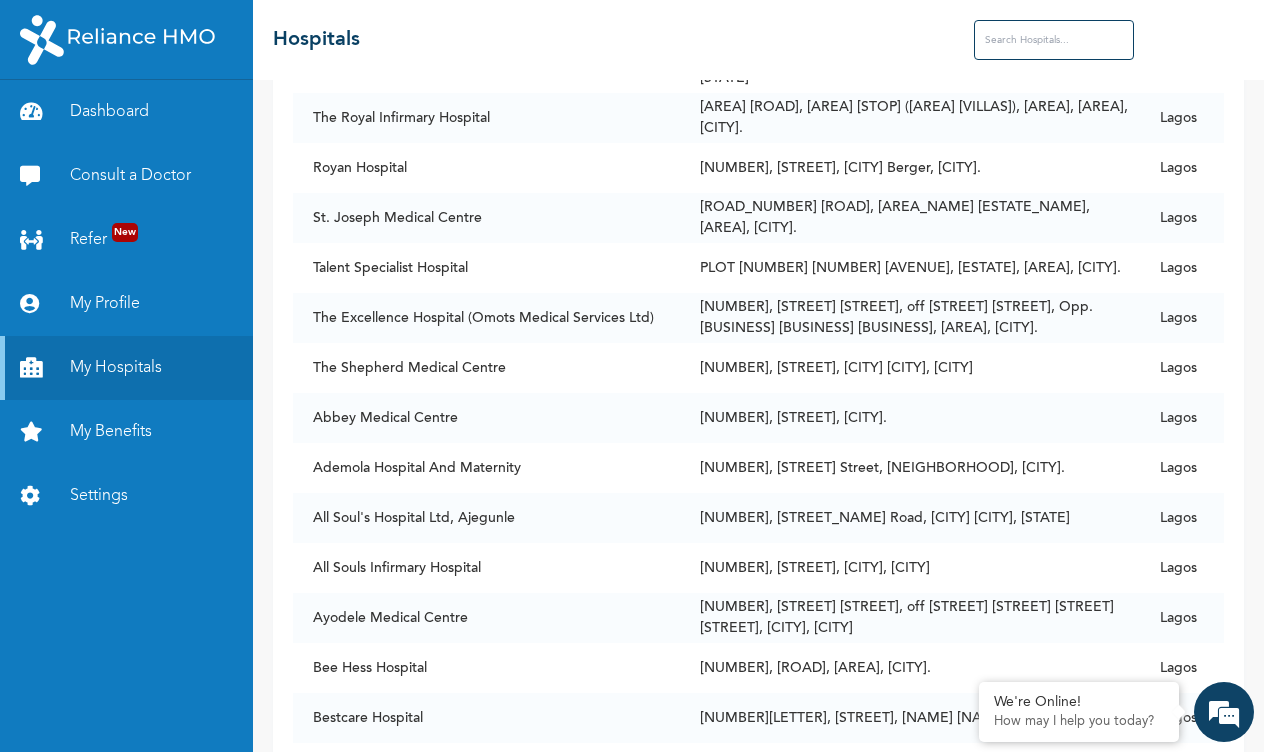 click at bounding box center [1054, 40] 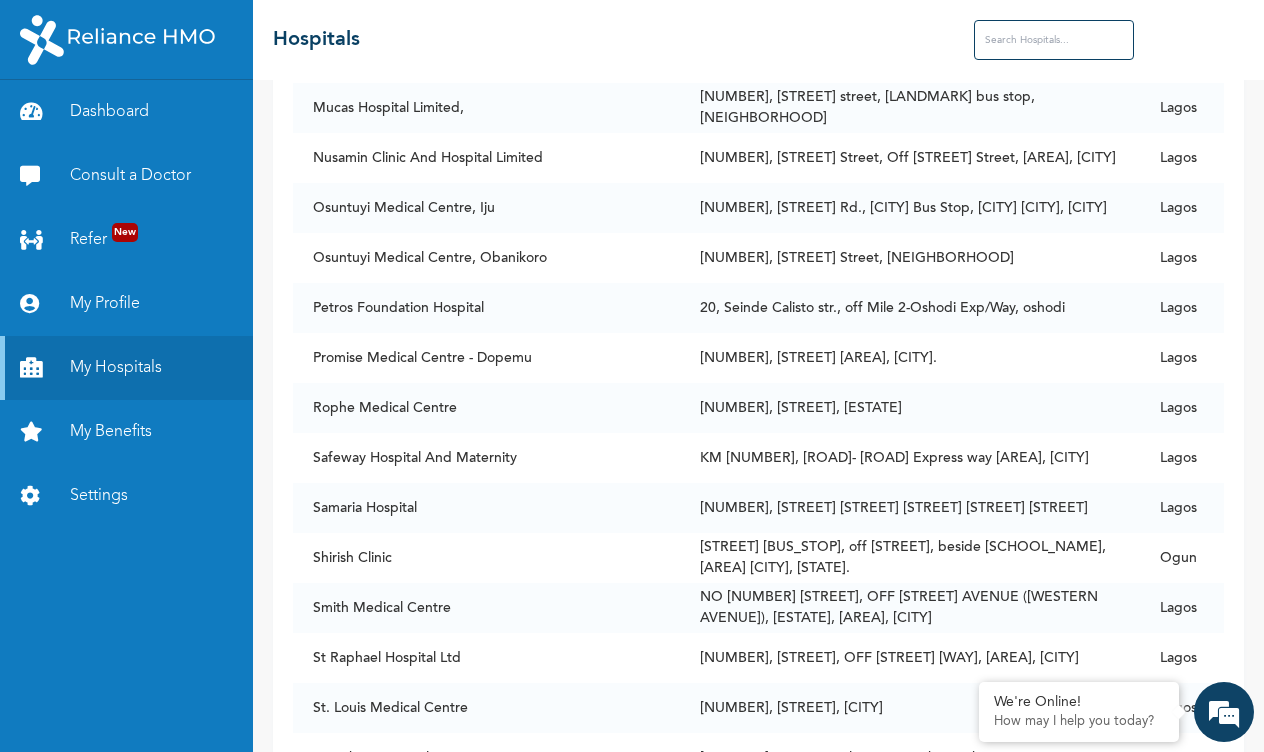 scroll, scrollTop: 5331, scrollLeft: 0, axis: vertical 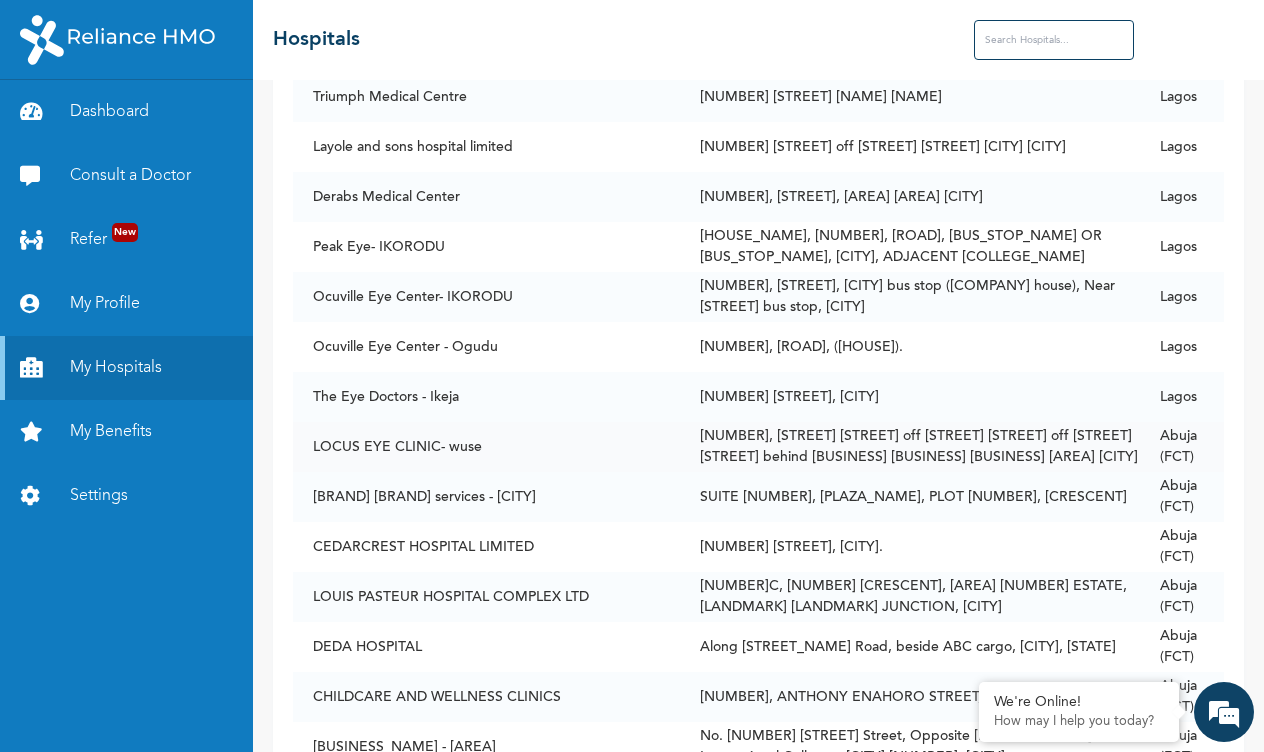 click on "[NUMBER], [STREET] [STREET] off [STREET] [STREET] off [STREET] [STREET] behind [BUSINESS] [BUSINESS] [BUSINESS] [AREA] [CITY]" at bounding box center (909, 447) 